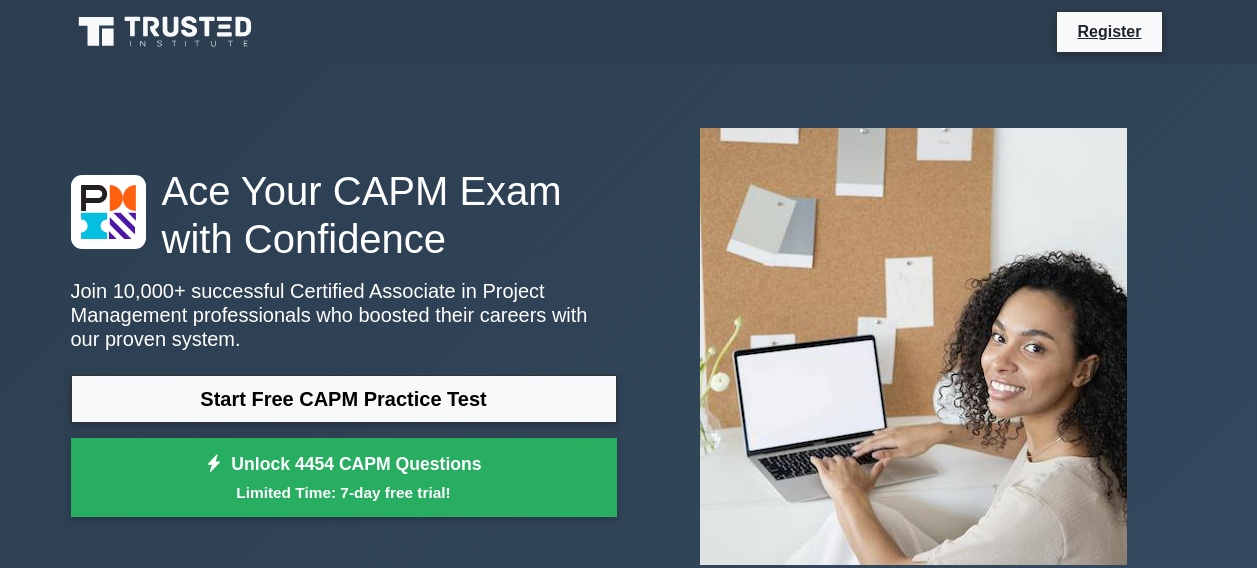 scroll, scrollTop: 0, scrollLeft: 0, axis: both 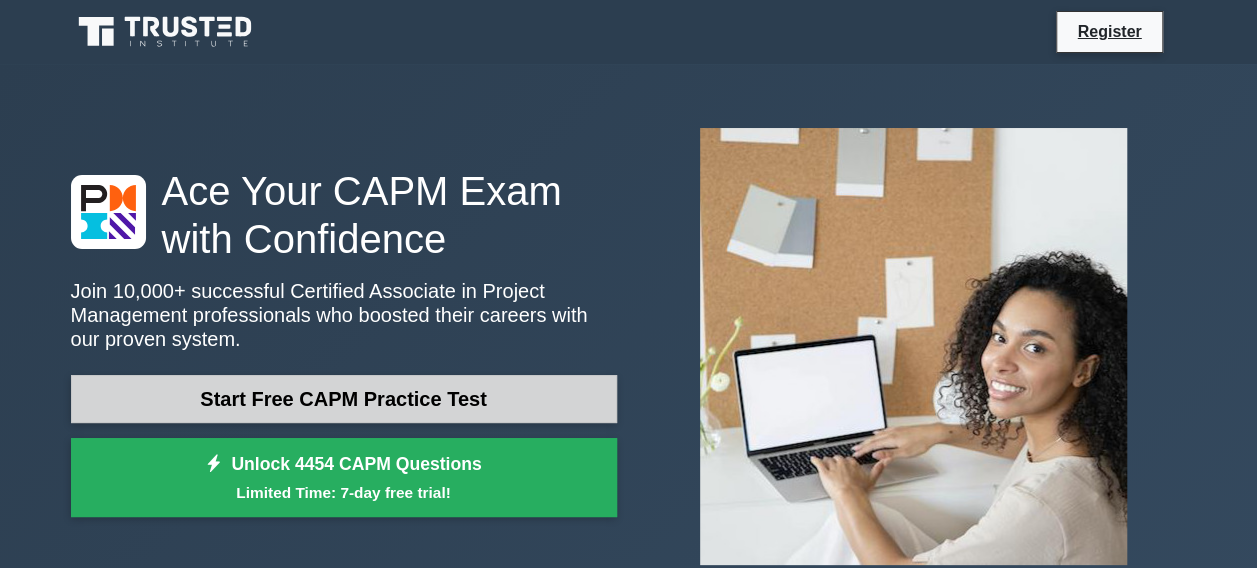 drag, startPoint x: 0, startPoint y: 0, endPoint x: 454, endPoint y: 391, distance: 599.1636 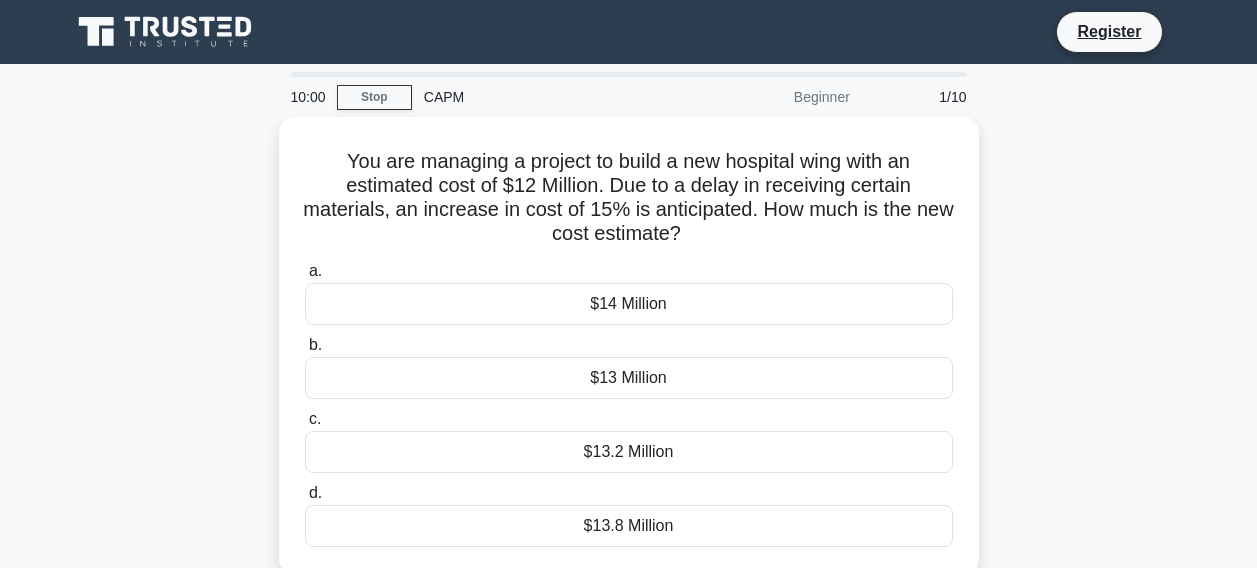 scroll, scrollTop: 0, scrollLeft: 0, axis: both 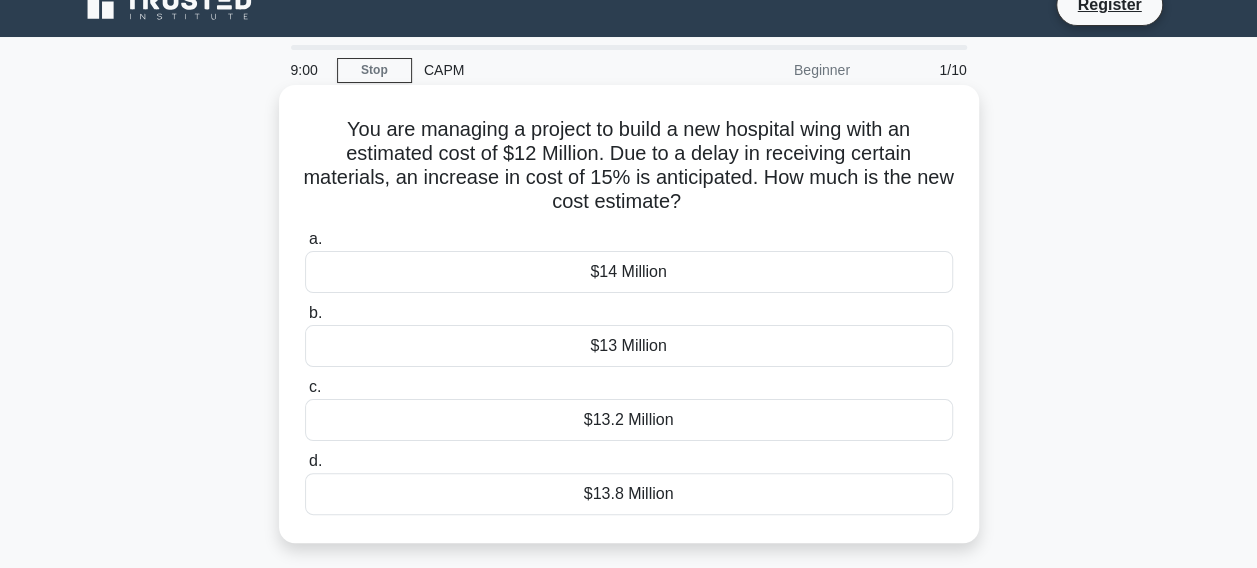 click on "$13.8 Million" at bounding box center (629, 494) 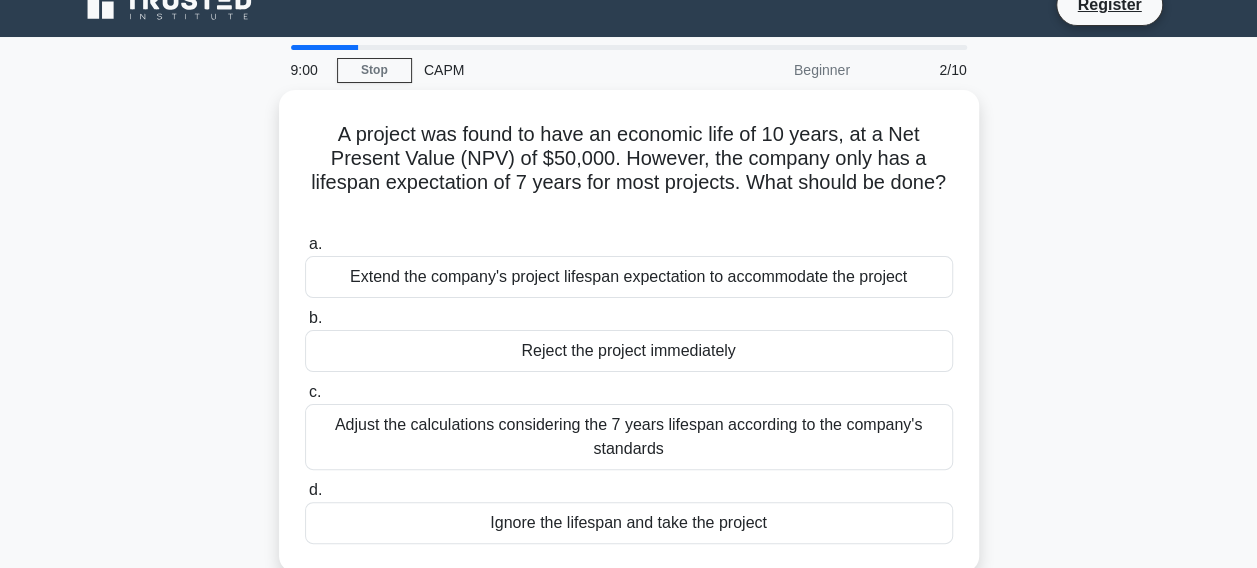 scroll, scrollTop: 0, scrollLeft: 0, axis: both 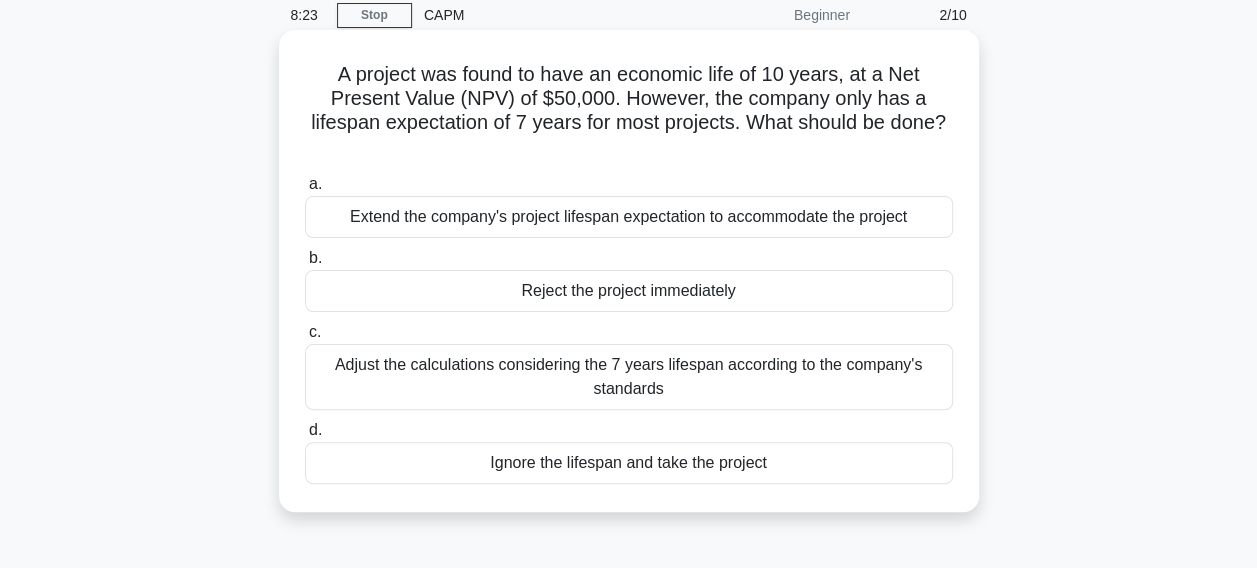 click on "A project was found to have an economic life of 10 years, at a Net Present Value (NPV) of $50,000. However, the company only has a lifespan expectation of 7 years for most projects. What should be done?
.spinner_0XTQ{transform-origin:center;animation:spinner_y6GP .75s linear infinite}@keyframes spinner_y6GP{100%{transform:rotate(360deg)}}" at bounding box center [629, 111] 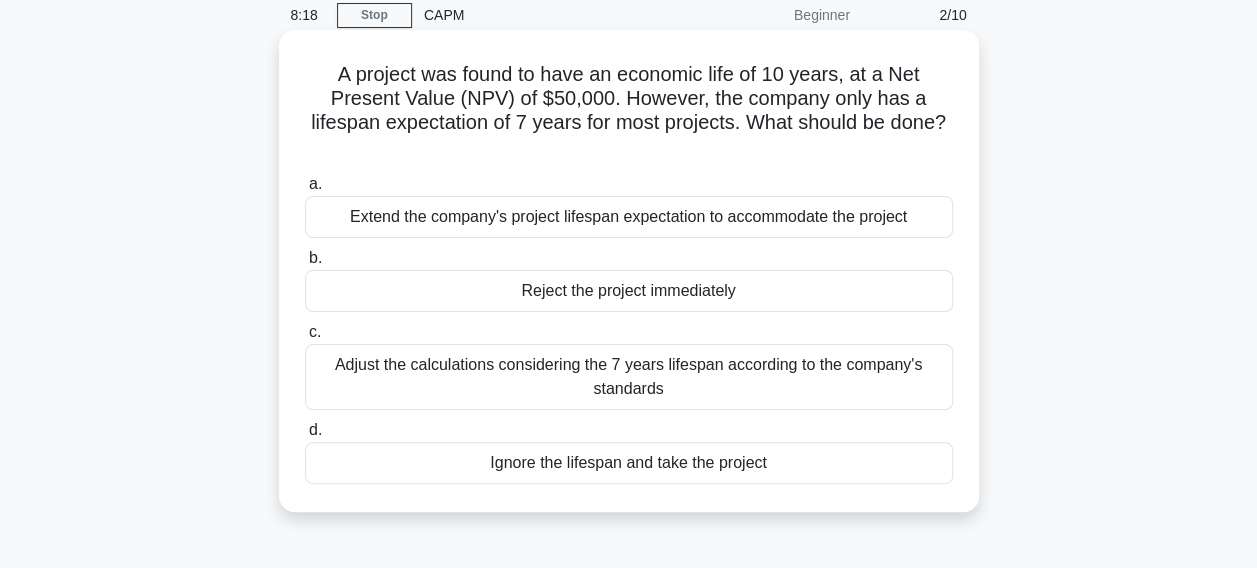 click on "Adjust the calculations considering the 7 years lifespan according to the company's standards" at bounding box center (629, 377) 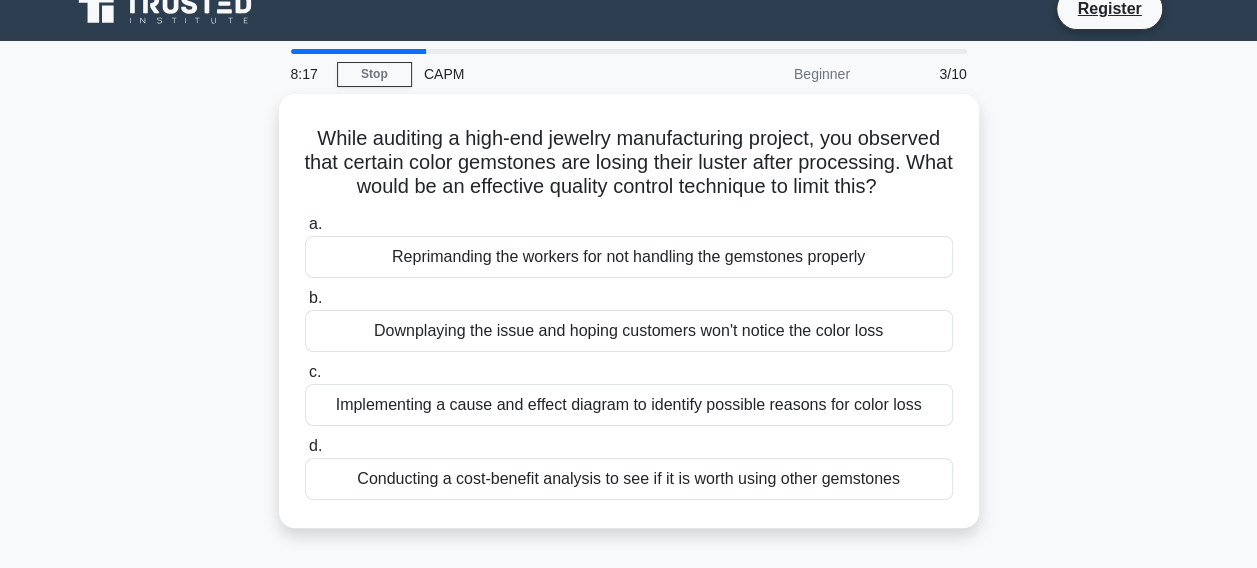 scroll, scrollTop: 0, scrollLeft: 0, axis: both 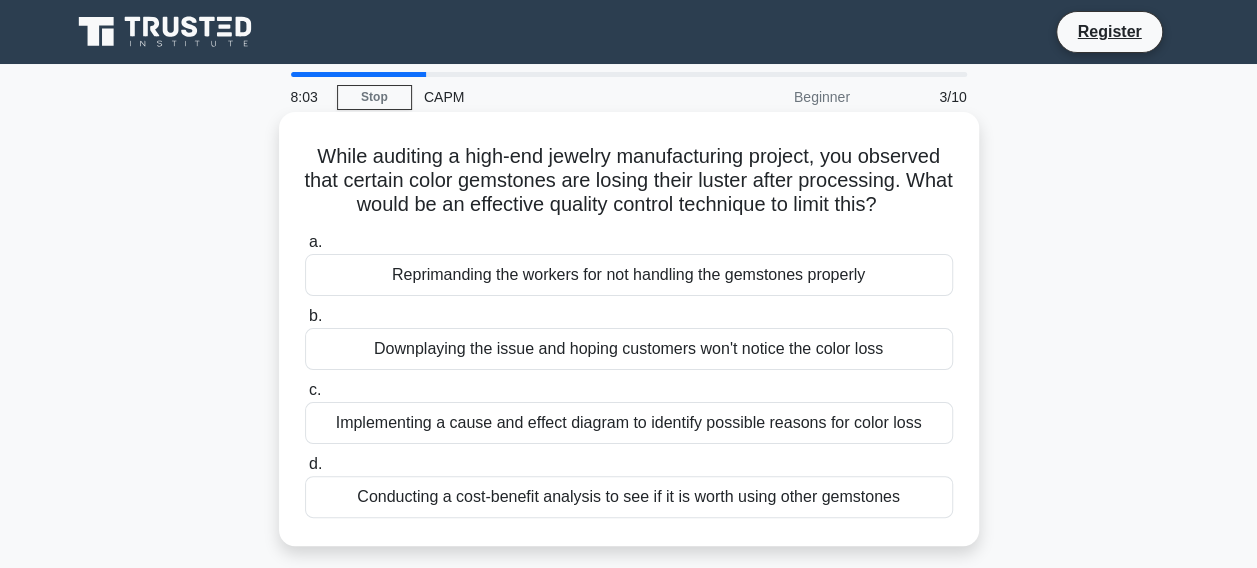click on "Implementing a cause and effect diagram to identify possible reasons for color loss" at bounding box center (629, 423) 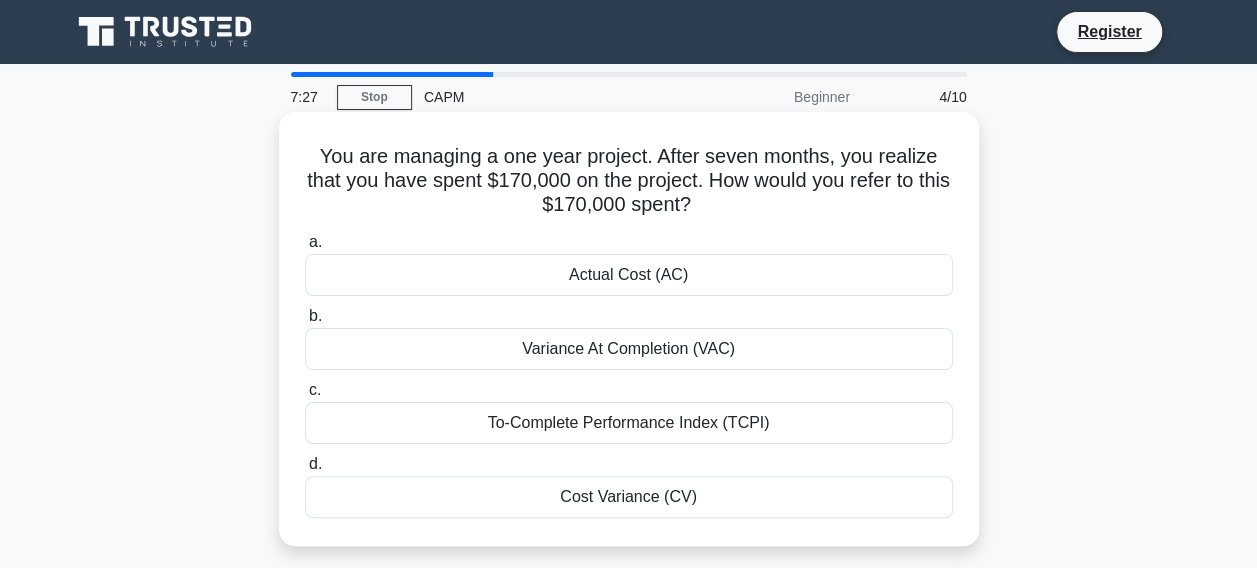 click on "Cost Variance (CV)" at bounding box center (629, 497) 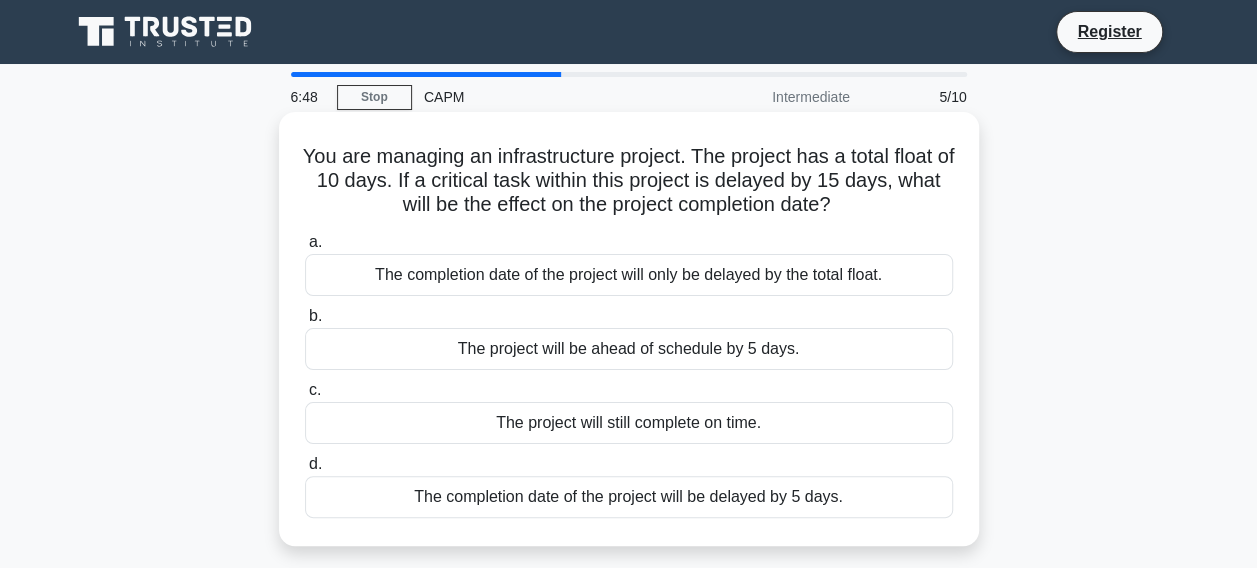 click on "The completion date of the project will be delayed by 5 days." at bounding box center (629, 497) 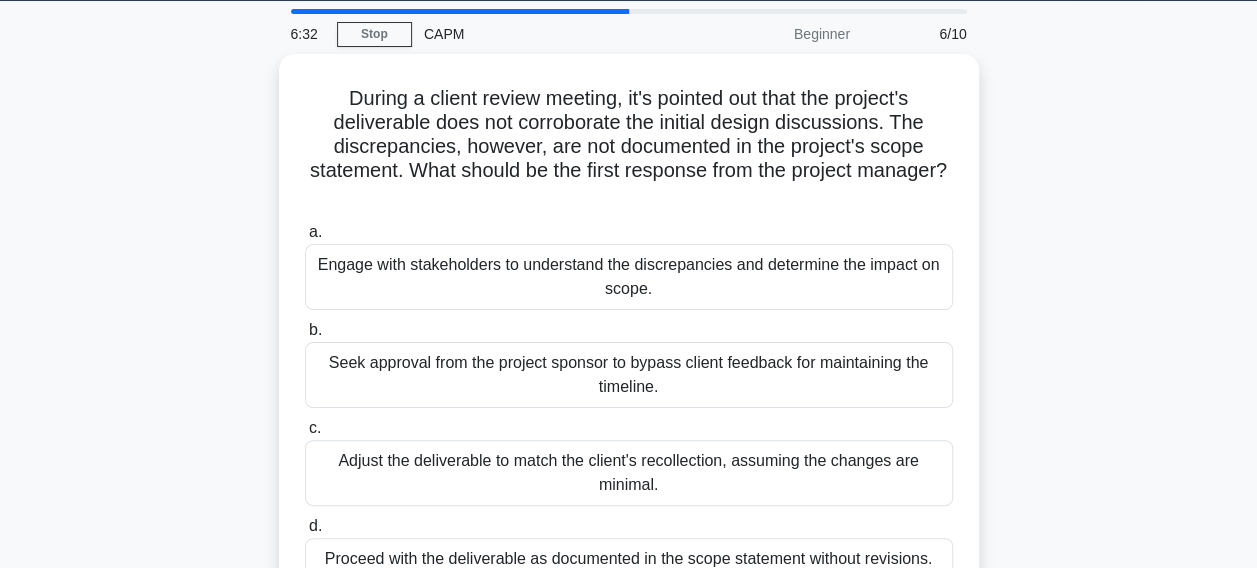 scroll, scrollTop: 68, scrollLeft: 0, axis: vertical 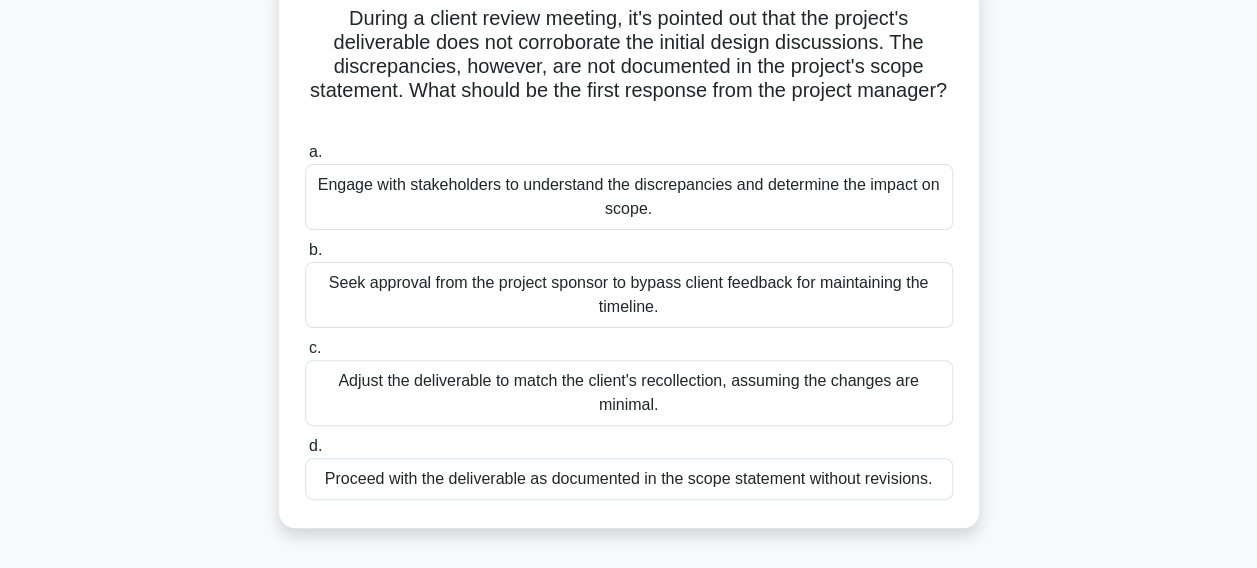 click on "Engage with stakeholders to understand the discrepancies and determine the impact on scope." at bounding box center [629, 197] 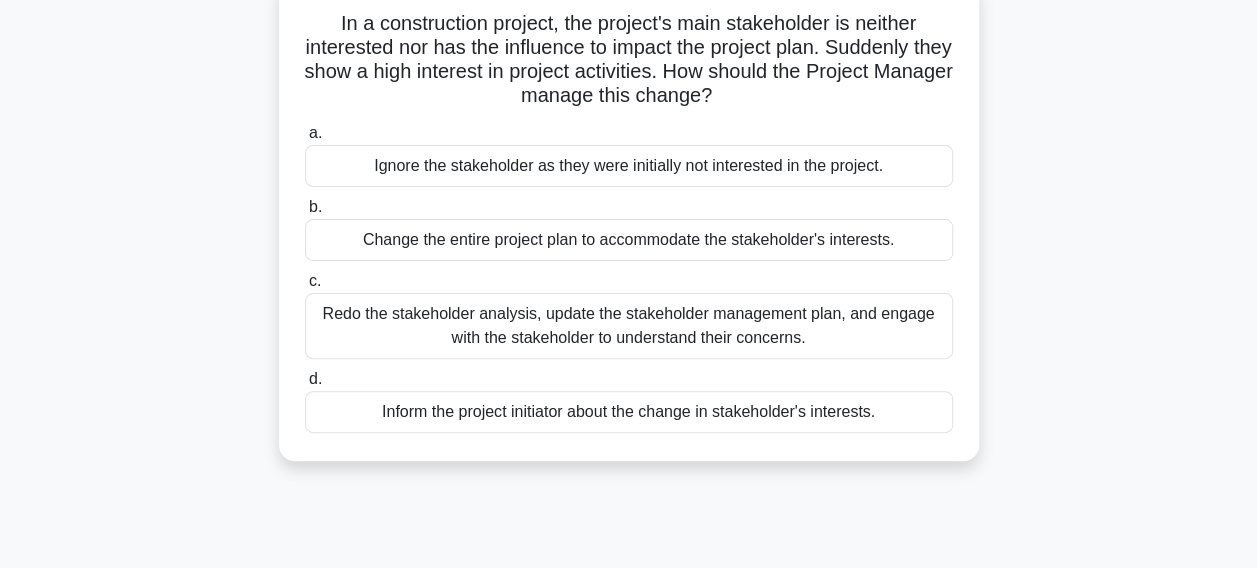 scroll, scrollTop: 0, scrollLeft: 0, axis: both 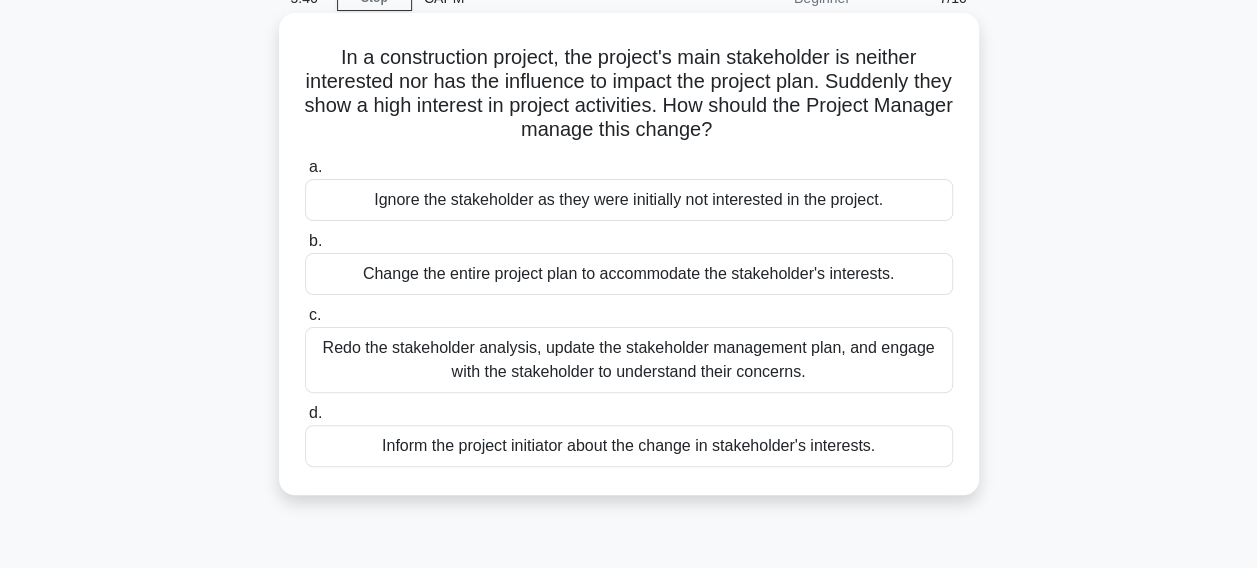 click on "Redo the stakeholder analysis, update the stakeholder management plan, and engage with the stakeholder to understand their concerns." at bounding box center [629, 360] 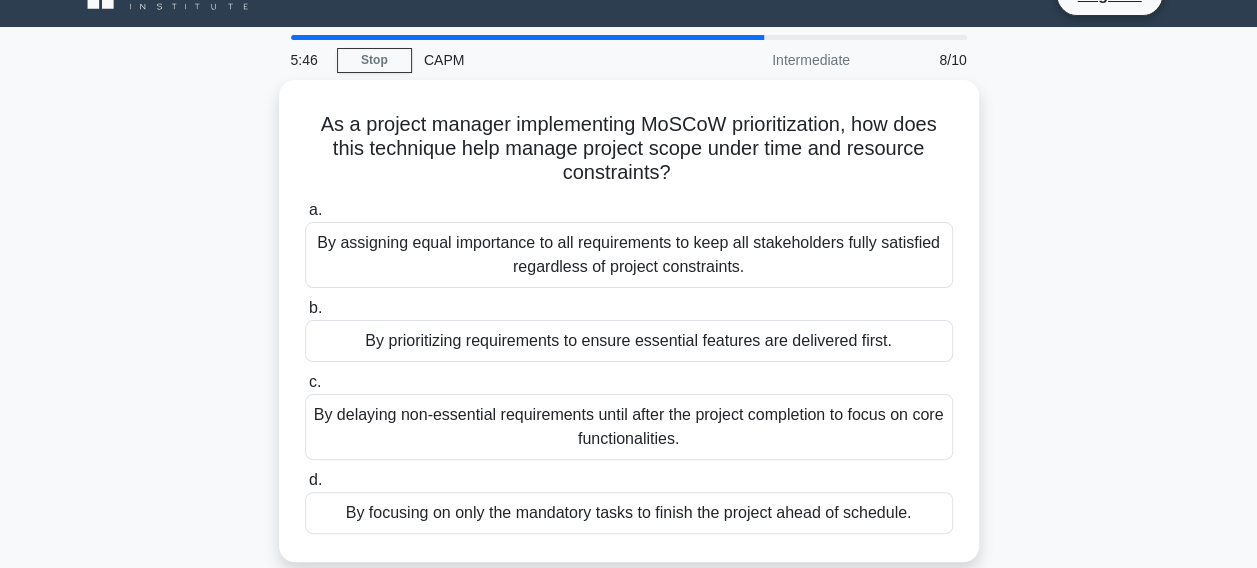 scroll, scrollTop: 0, scrollLeft: 0, axis: both 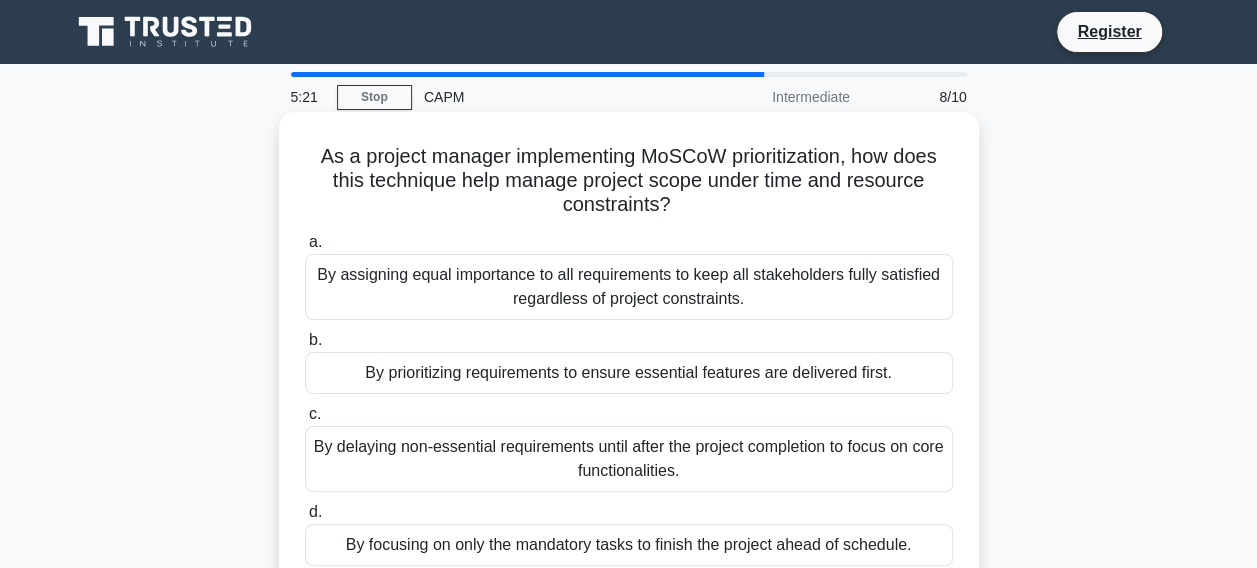 click on "By prioritizing requirements to ensure essential features are delivered first." at bounding box center (629, 373) 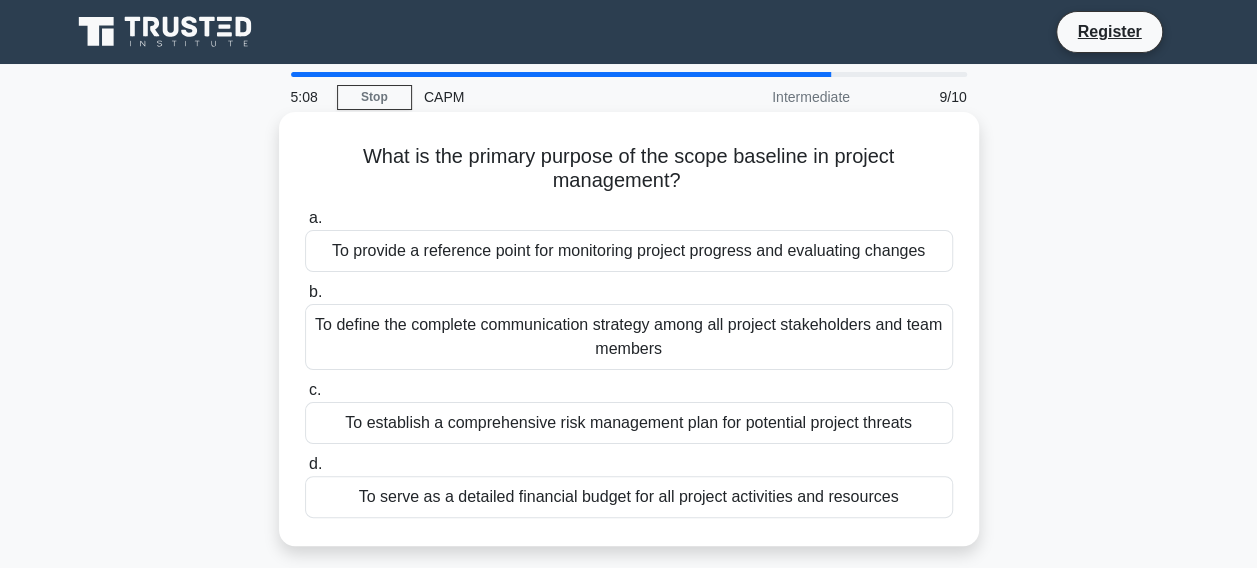 click on "To provide a reference point for monitoring project progress and evaluating changes" at bounding box center [629, 251] 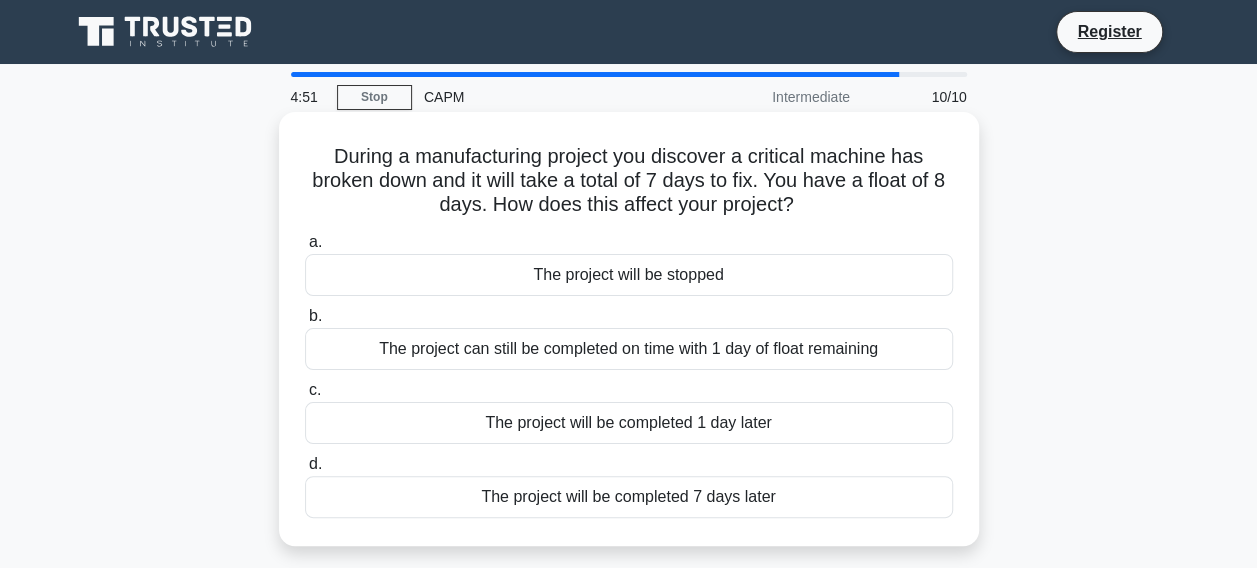 click on "The project can still be completed on time with 1 day of float remaining" at bounding box center [629, 349] 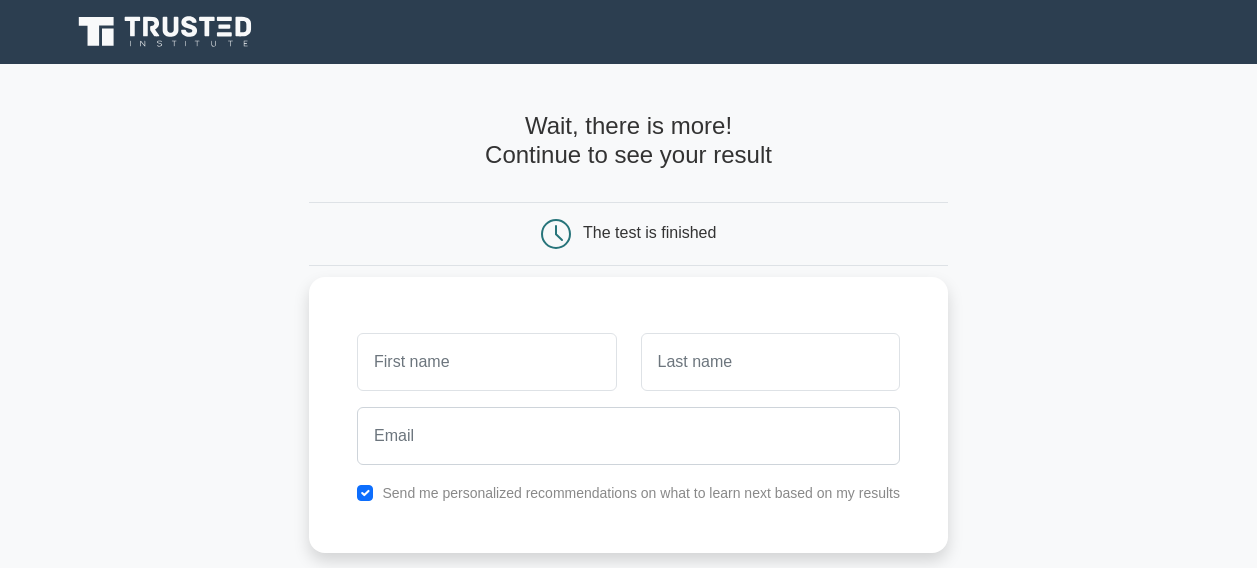 scroll, scrollTop: 0, scrollLeft: 0, axis: both 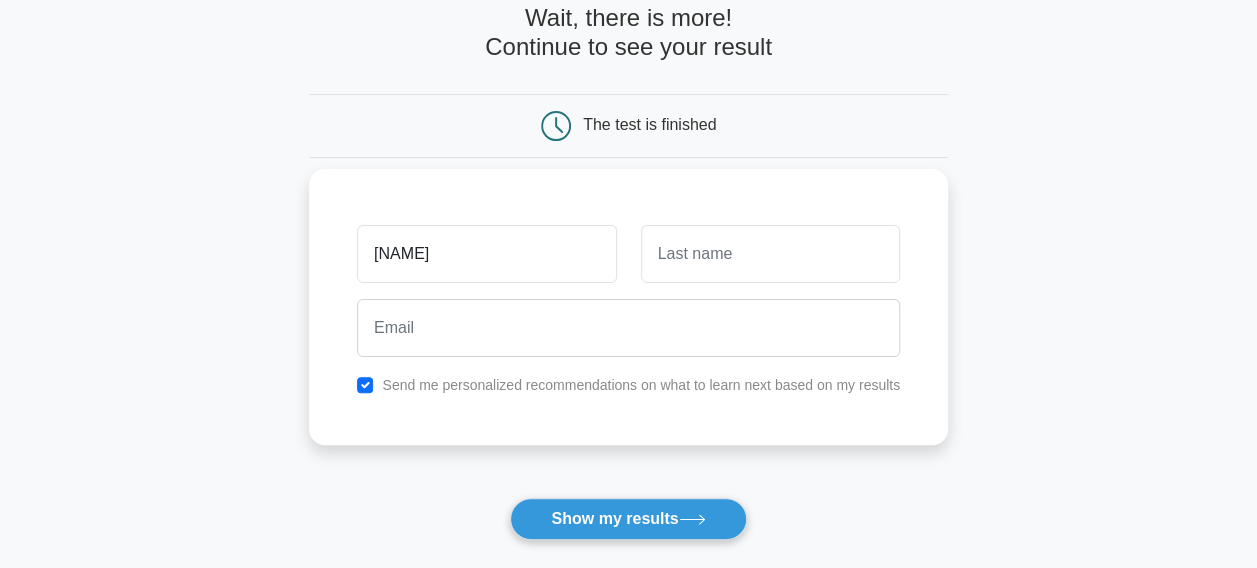 type on "corrine" 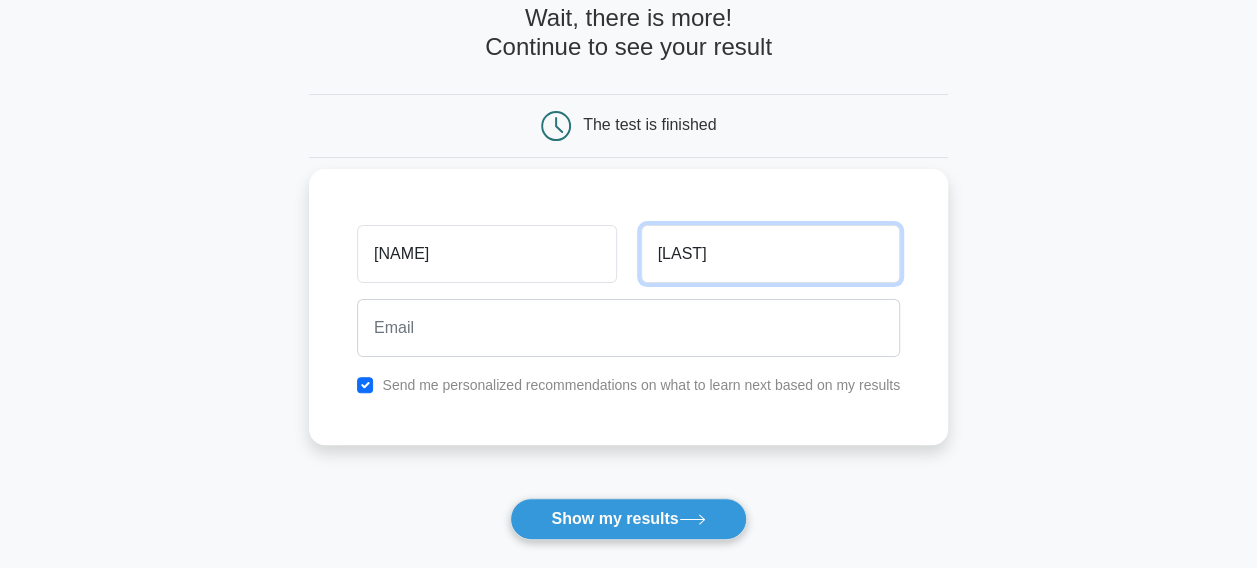 type on "early" 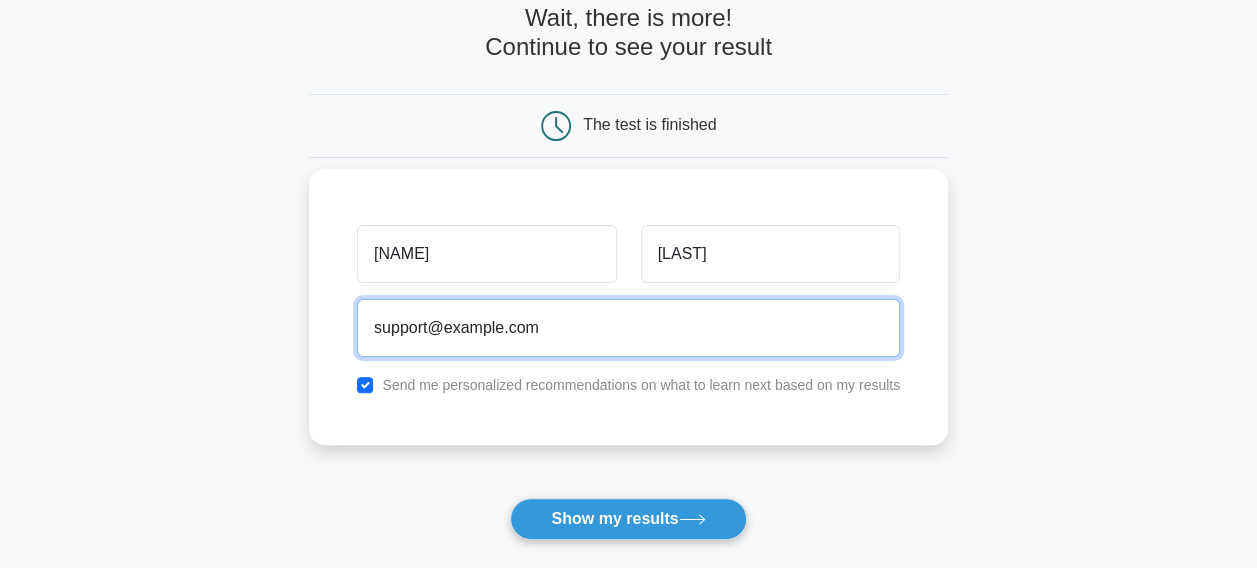 type on "corrine.early@gmail.com" 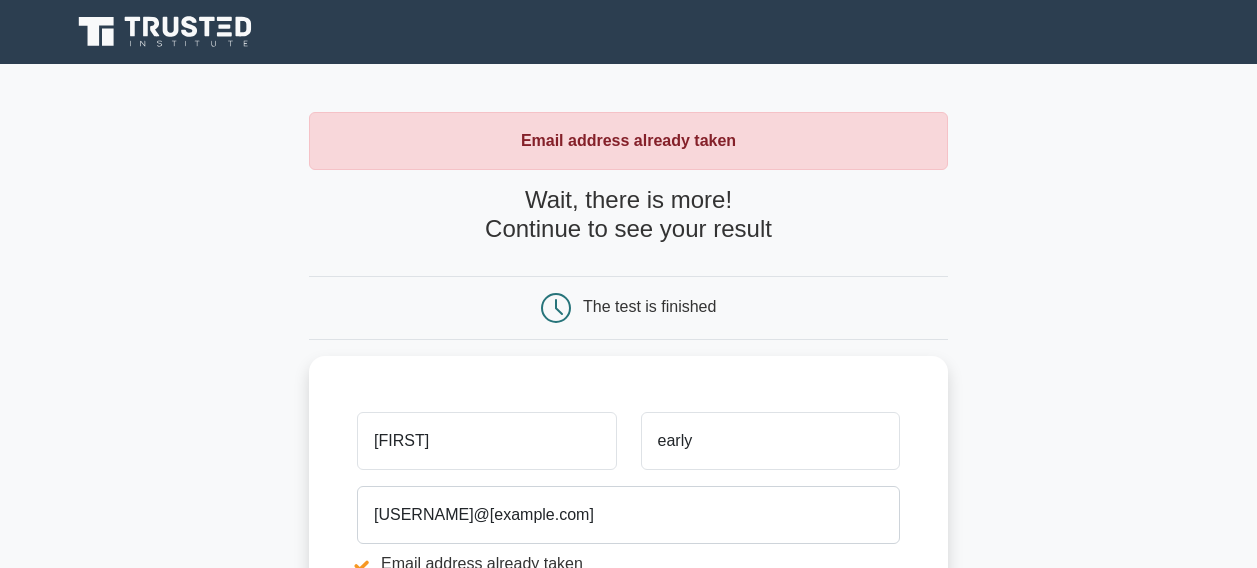 scroll, scrollTop: 0, scrollLeft: 0, axis: both 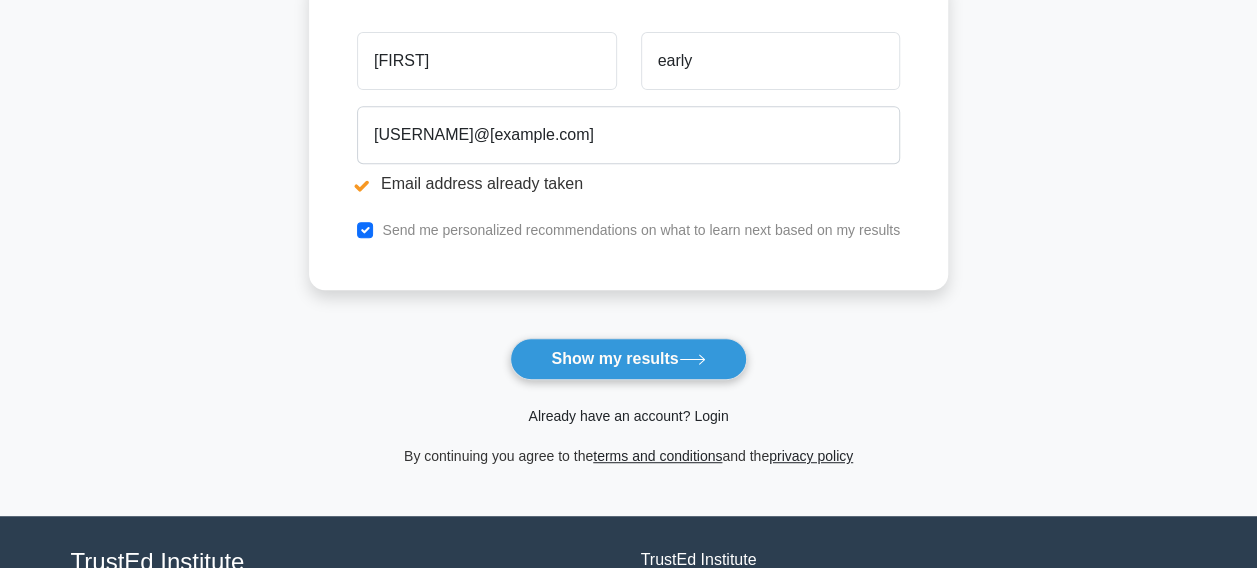 click on "Already have an account? Login" at bounding box center (628, 416) 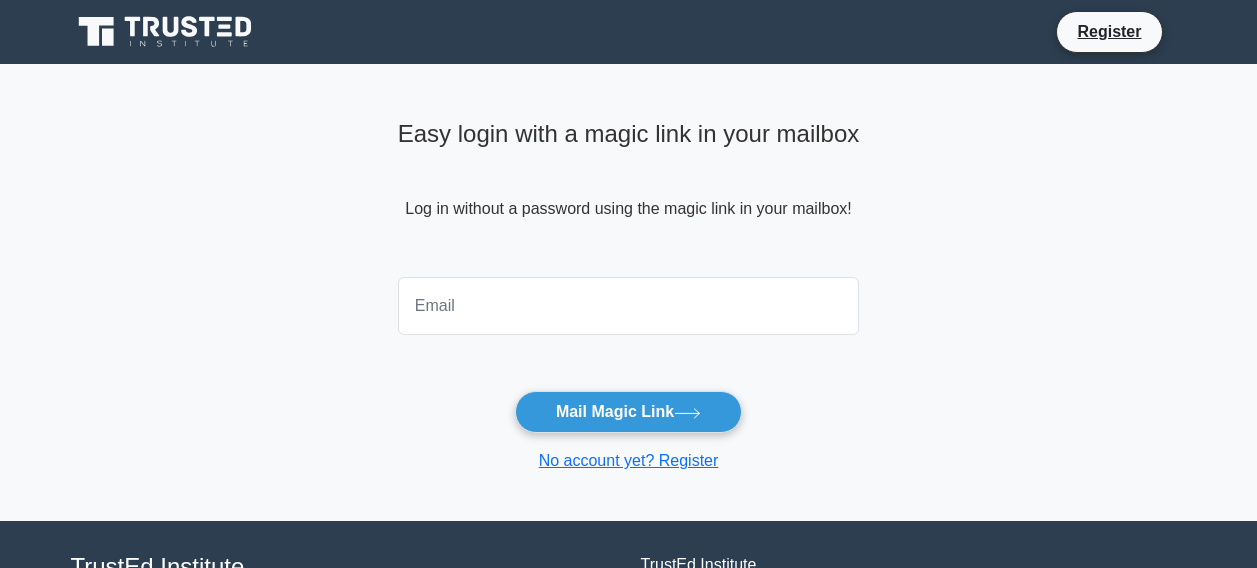 scroll, scrollTop: 0, scrollLeft: 0, axis: both 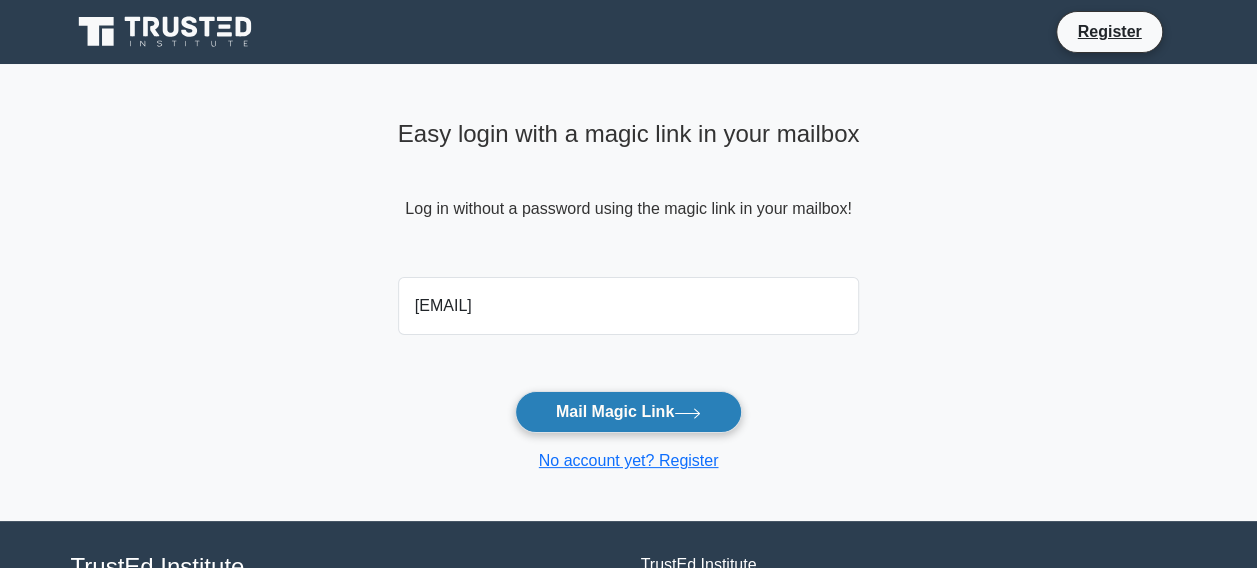 type on "corrine.early@example.com" 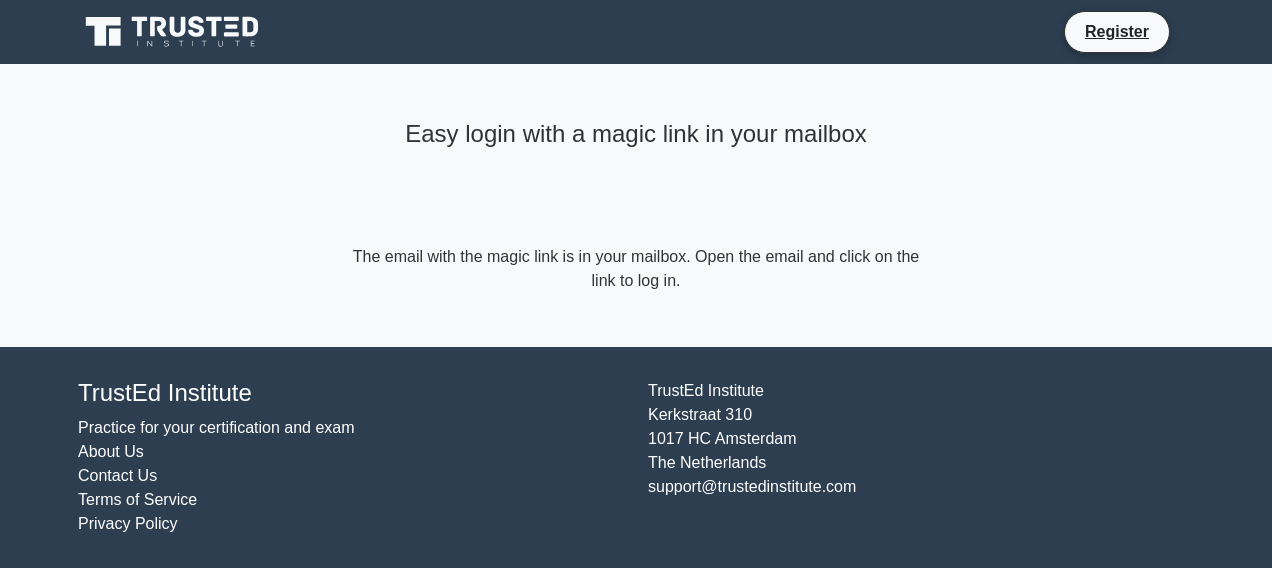 scroll, scrollTop: 0, scrollLeft: 0, axis: both 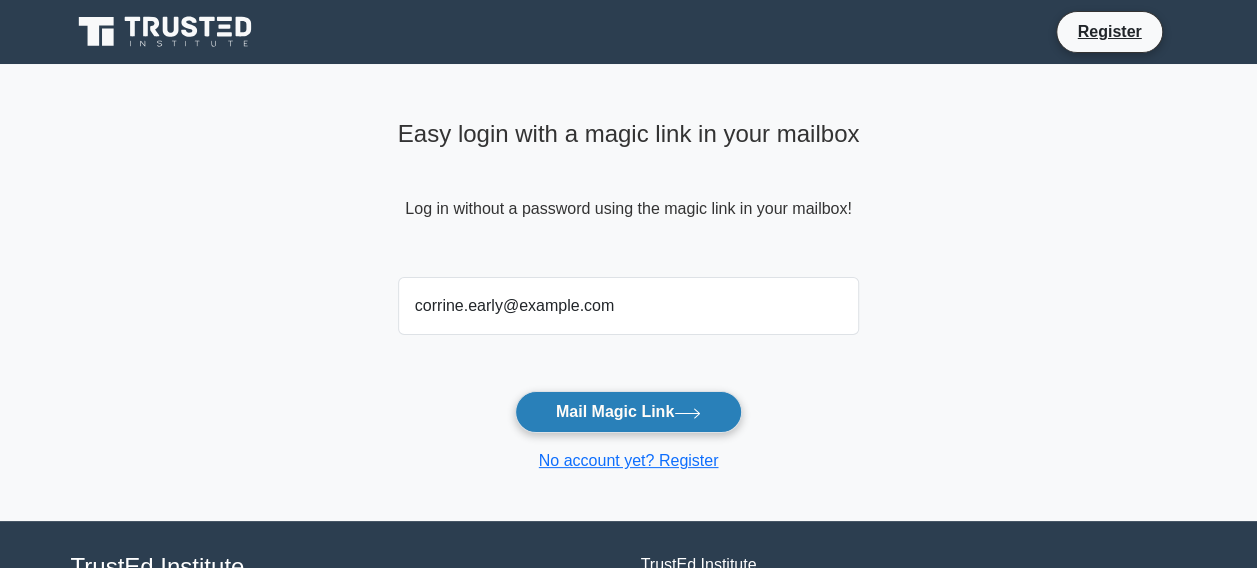 click on "Mail Magic Link" at bounding box center [628, 412] 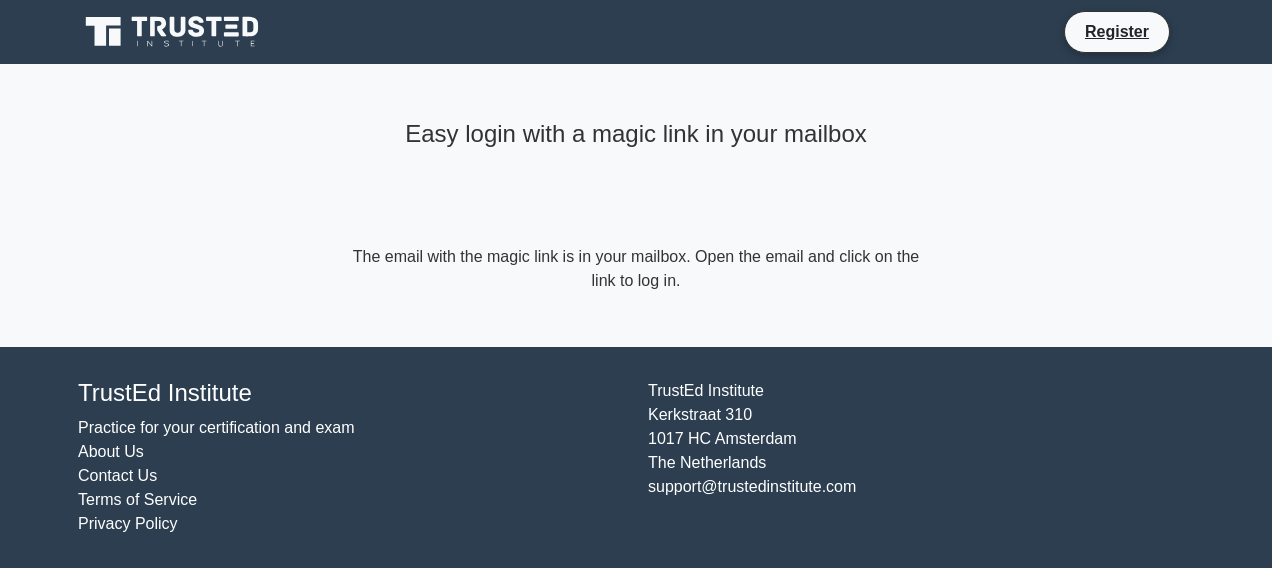 scroll, scrollTop: 0, scrollLeft: 0, axis: both 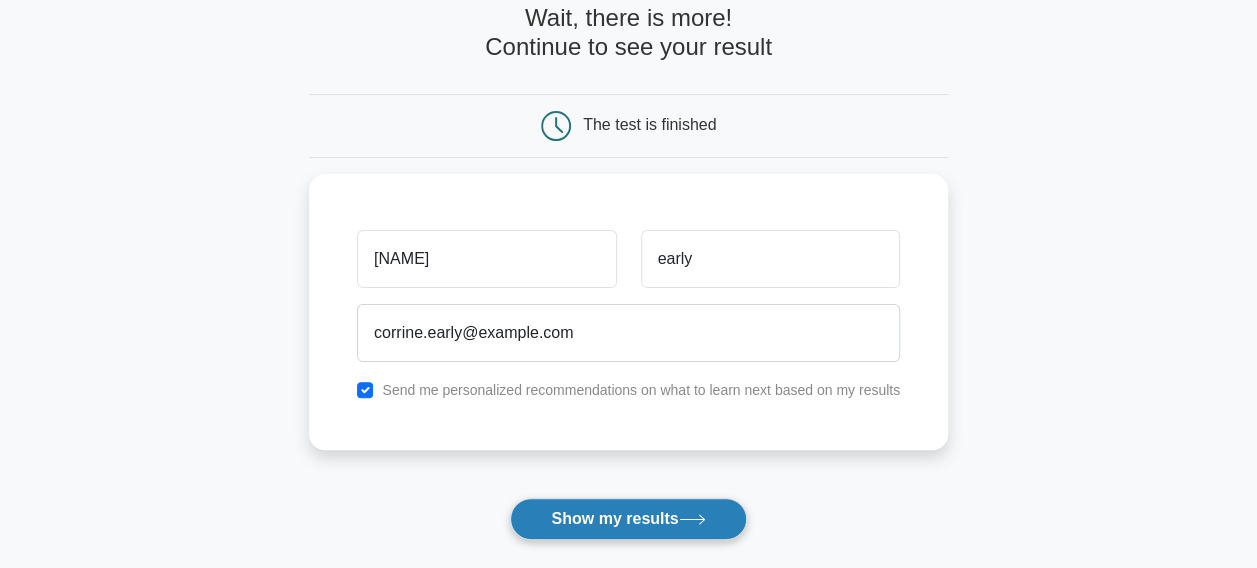 click on "Show my results" at bounding box center (628, 519) 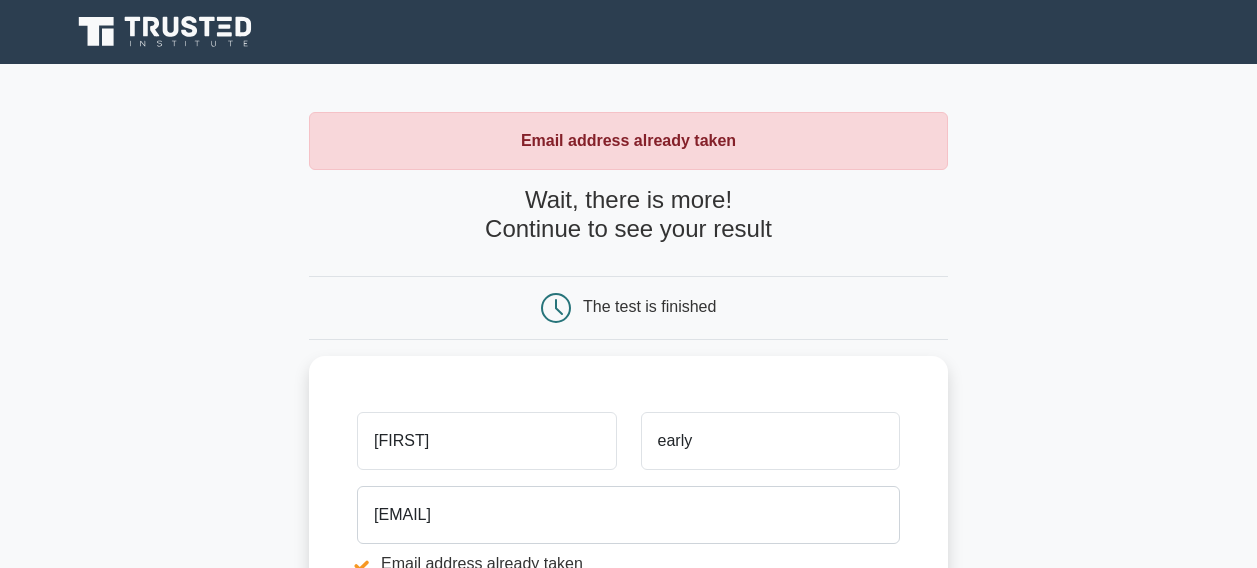 scroll, scrollTop: 0, scrollLeft: 0, axis: both 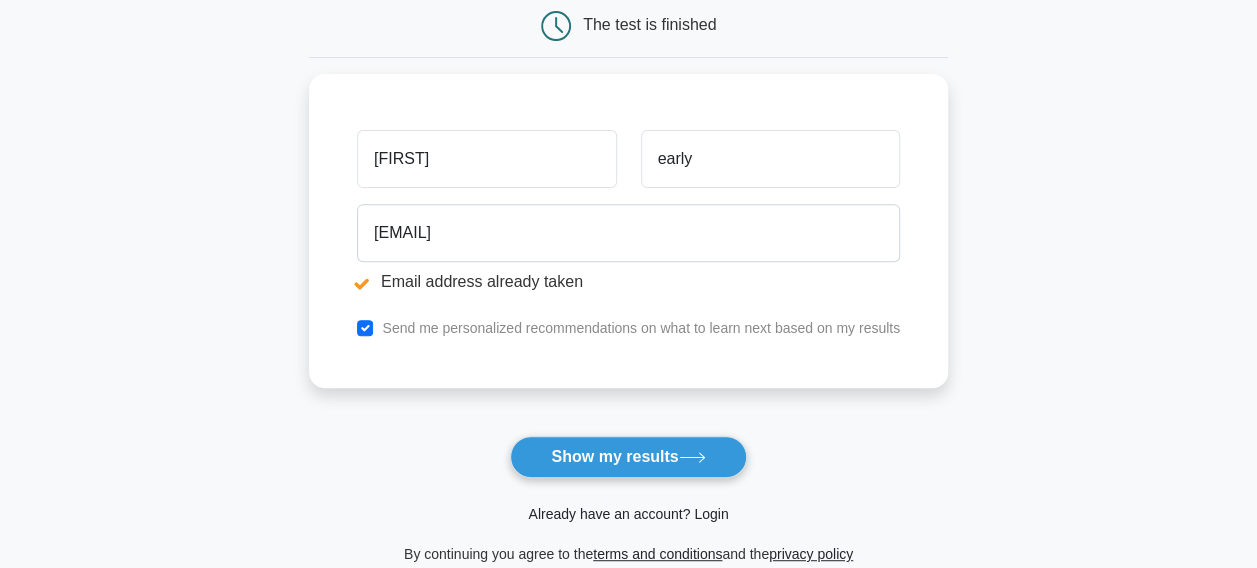 click on "Already have an account? Login" at bounding box center [628, 514] 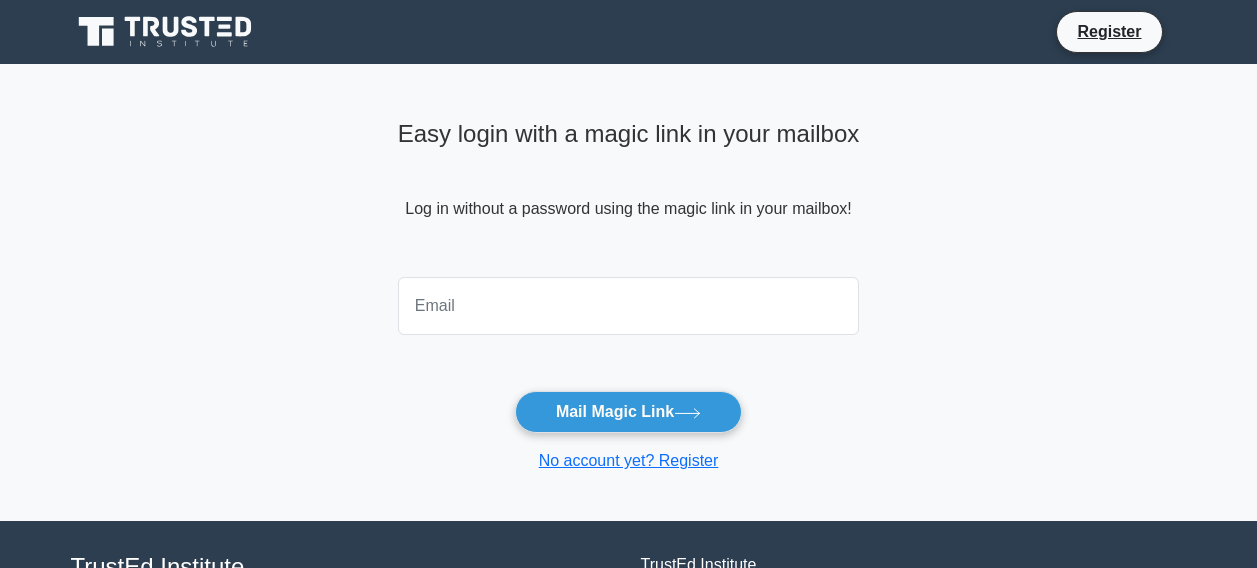 scroll, scrollTop: 0, scrollLeft: 0, axis: both 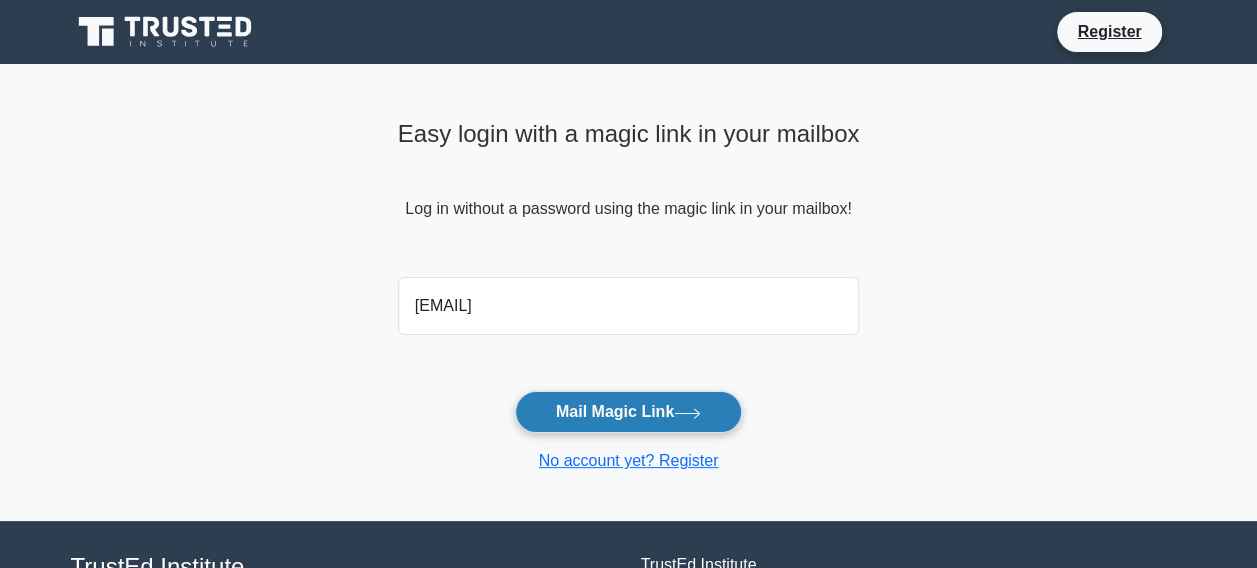 type on "corrine.early@gmail.com" 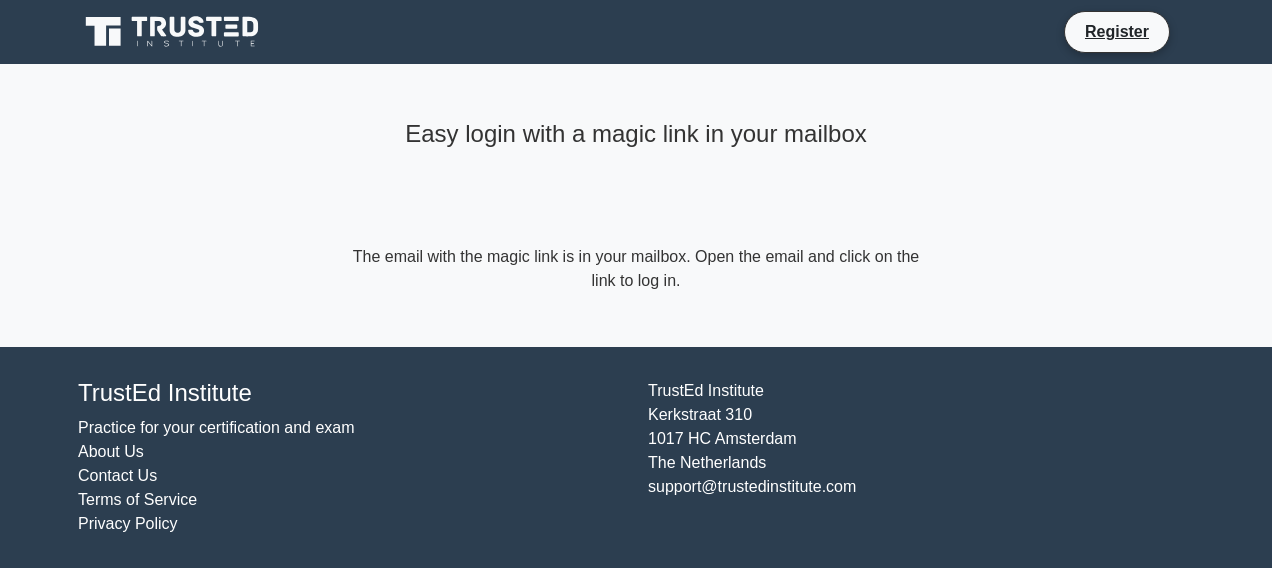 scroll, scrollTop: 0, scrollLeft: 0, axis: both 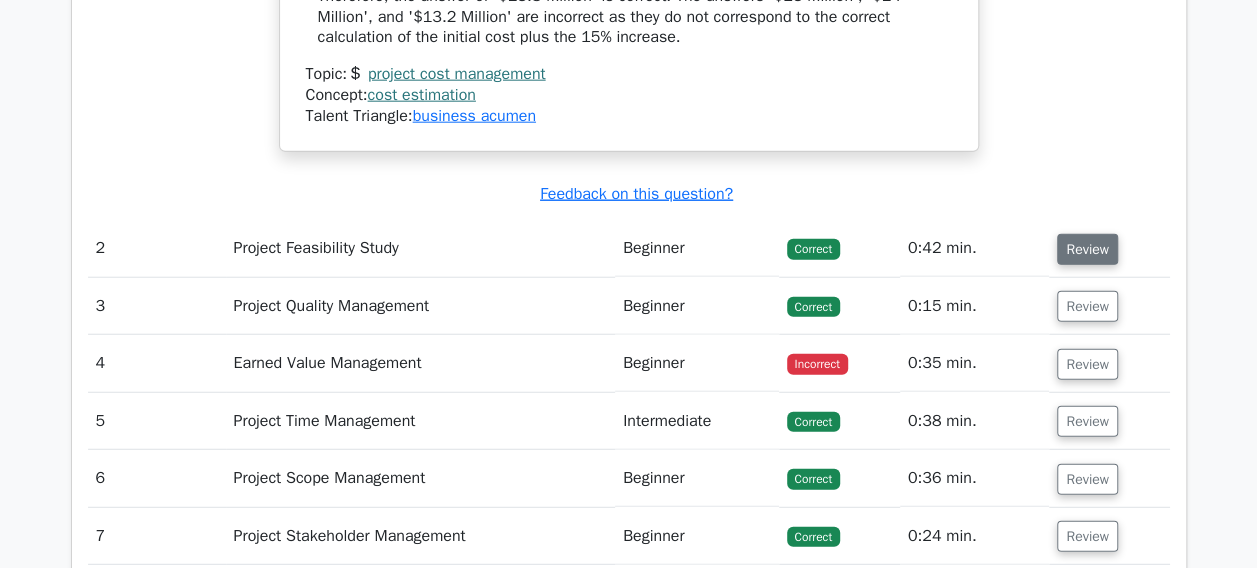 click on "Review" at bounding box center [1087, 249] 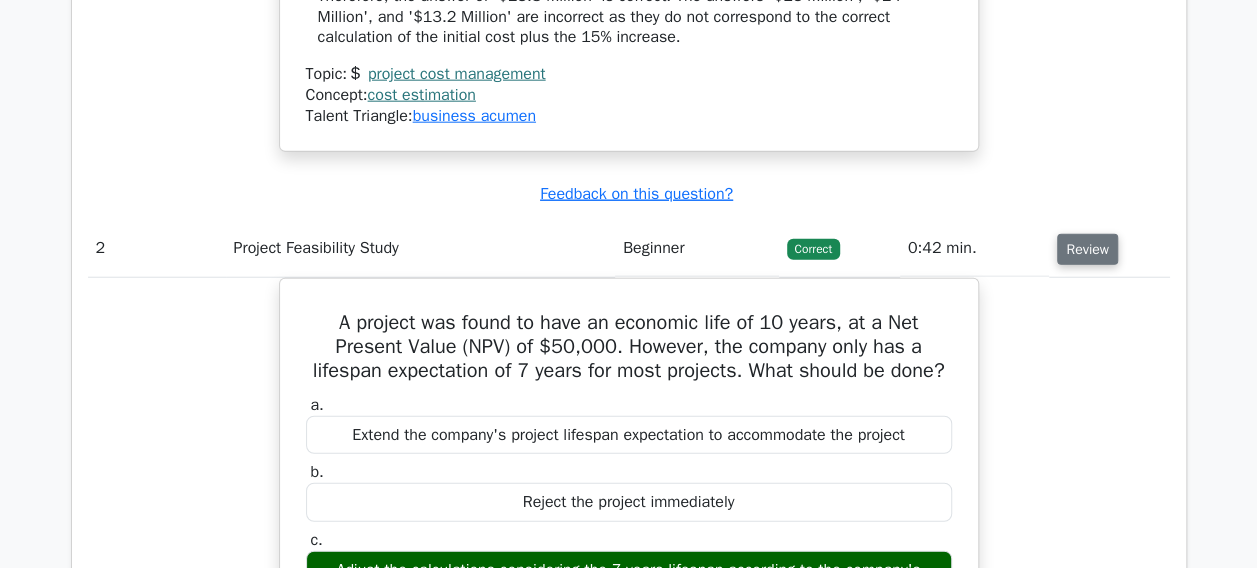 type 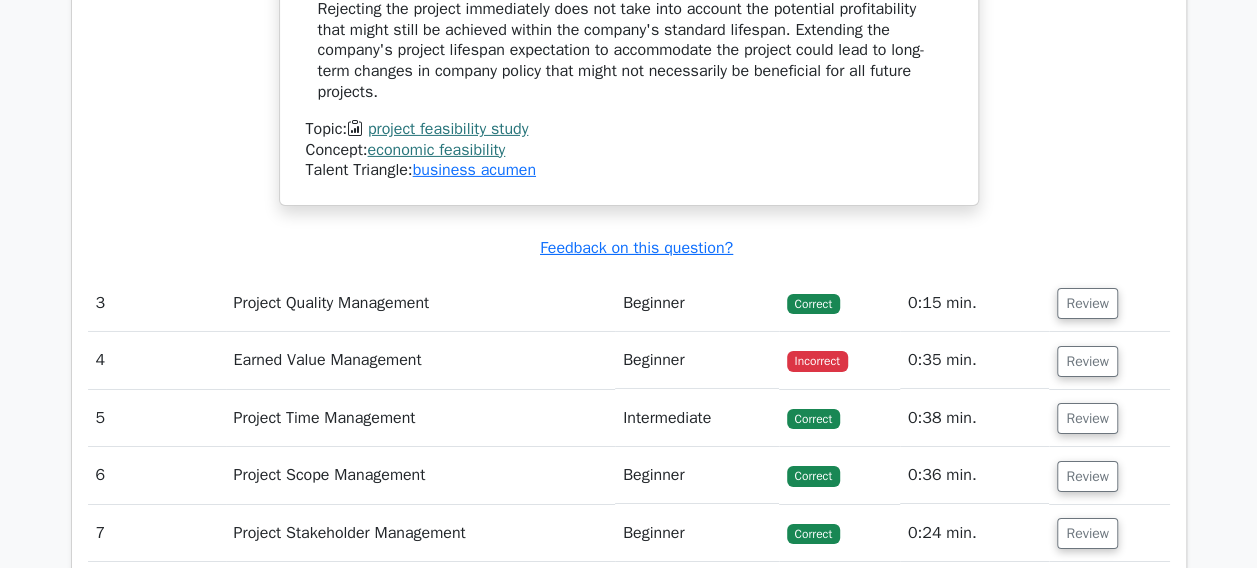 scroll, scrollTop: 3316, scrollLeft: 0, axis: vertical 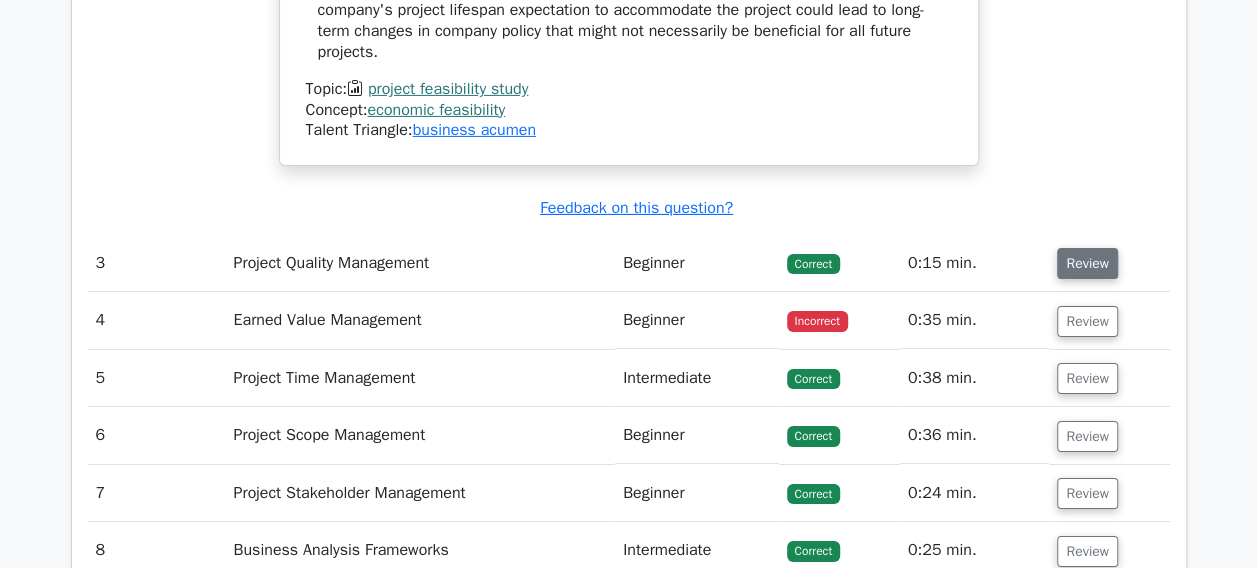 click on "Review" at bounding box center (1087, 263) 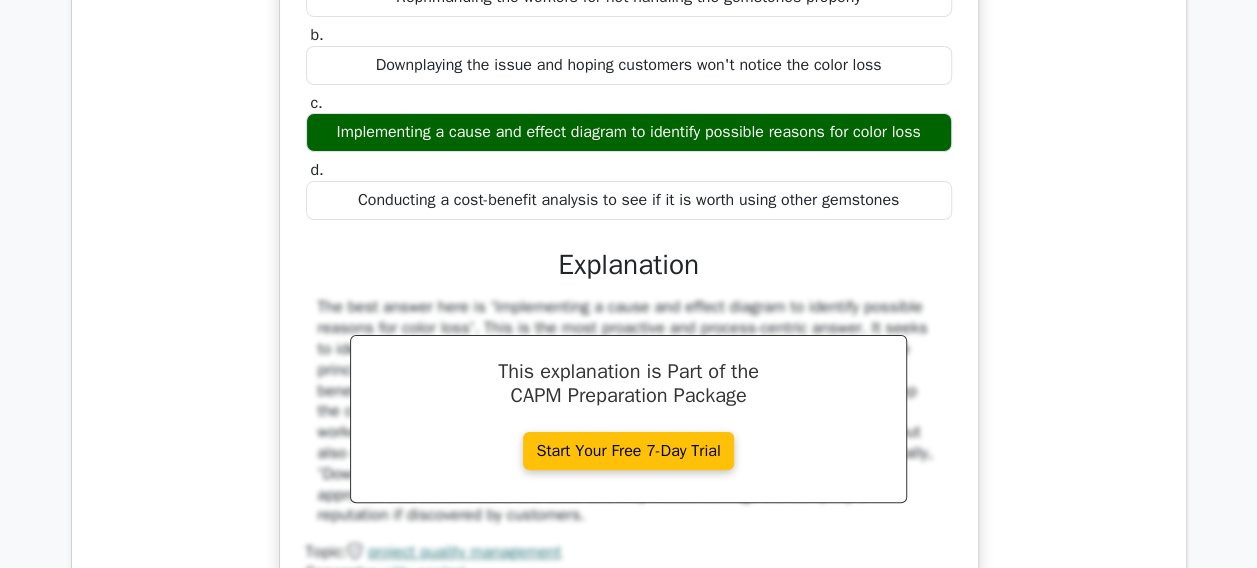 scroll, scrollTop: 3923, scrollLeft: 0, axis: vertical 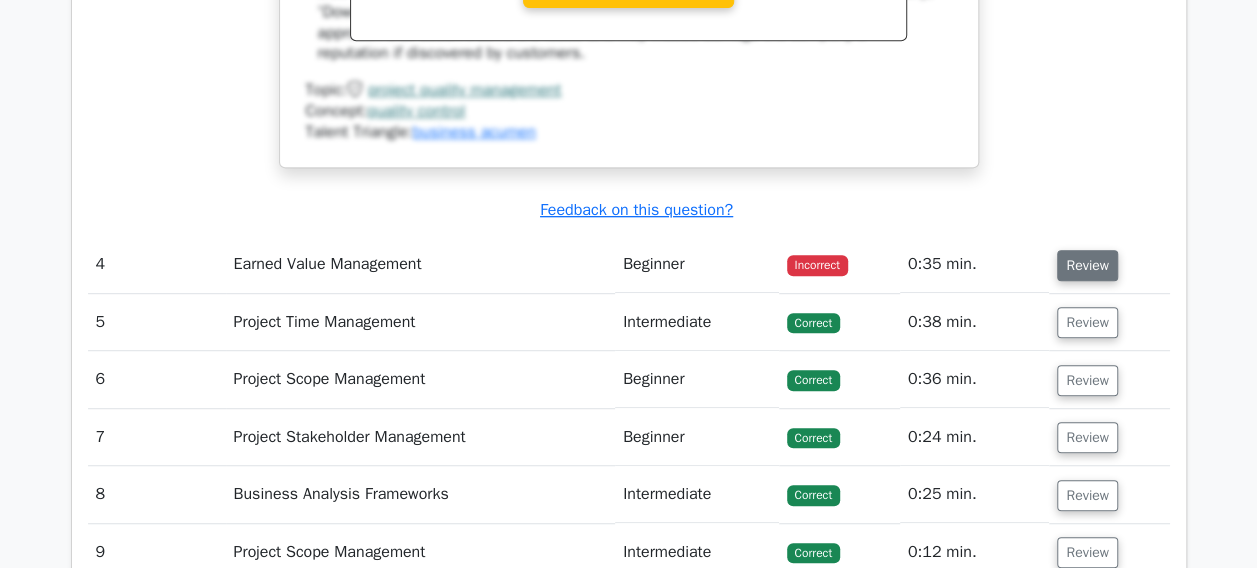 click on "Review" at bounding box center (1087, 265) 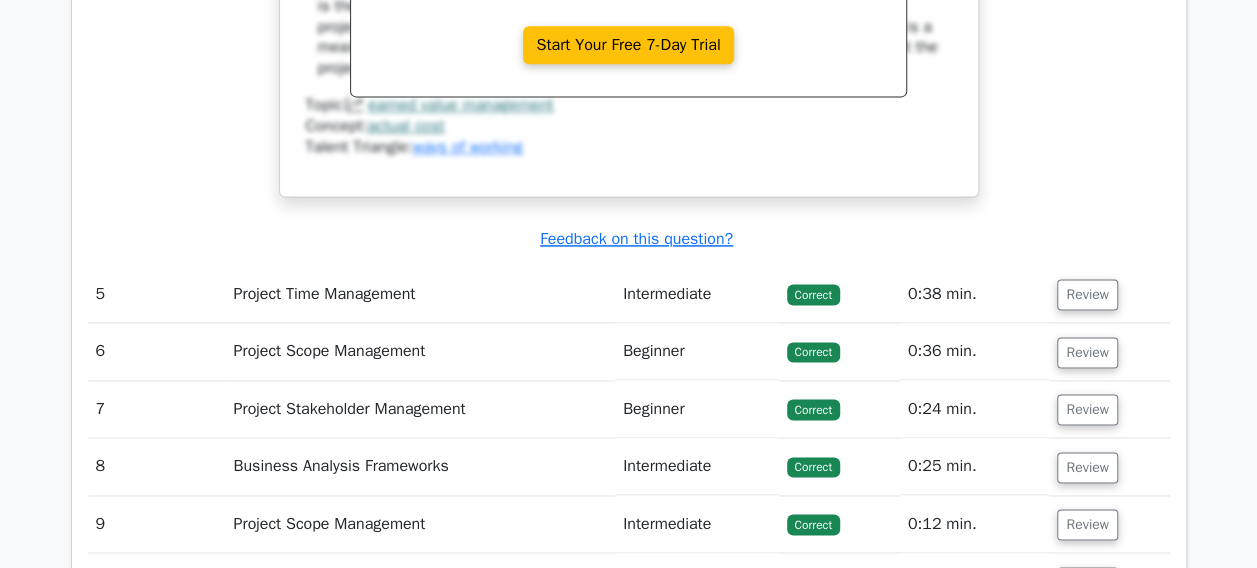 scroll, scrollTop: 5128, scrollLeft: 0, axis: vertical 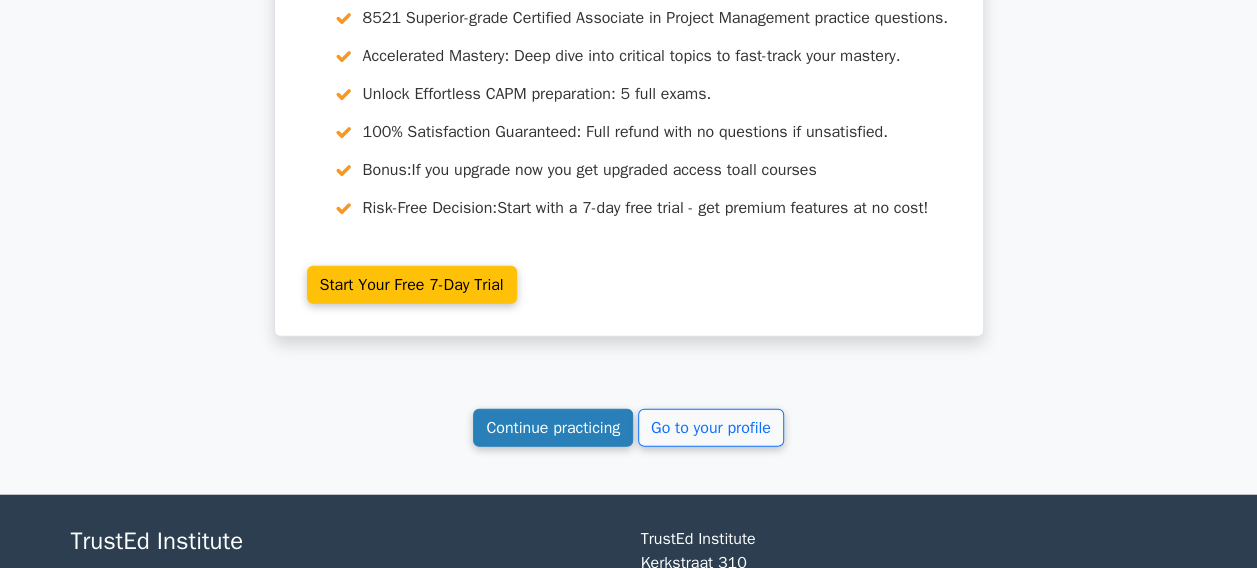 click on "Continue practicing" at bounding box center (553, 428) 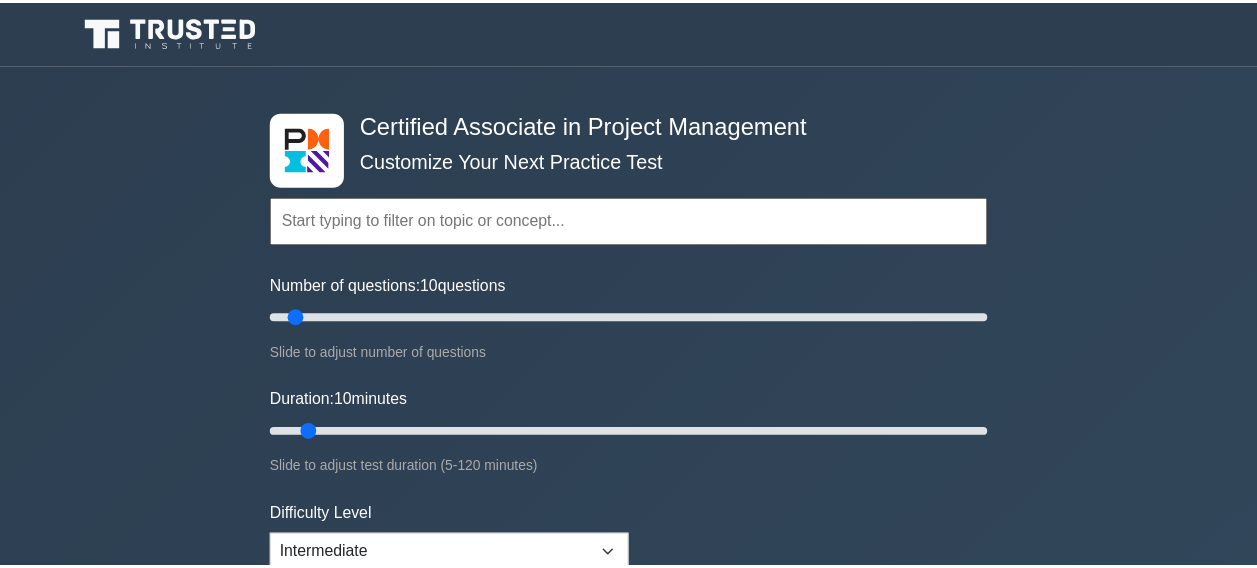 scroll, scrollTop: 0, scrollLeft: 0, axis: both 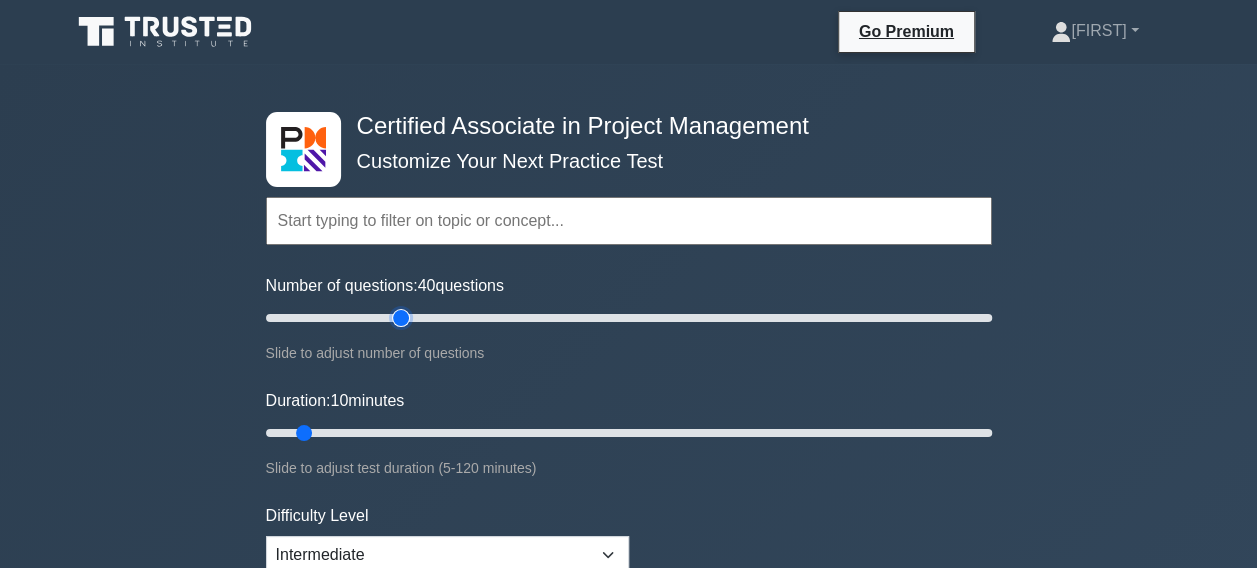click on "Number of questions:  40  questions" at bounding box center [629, 318] 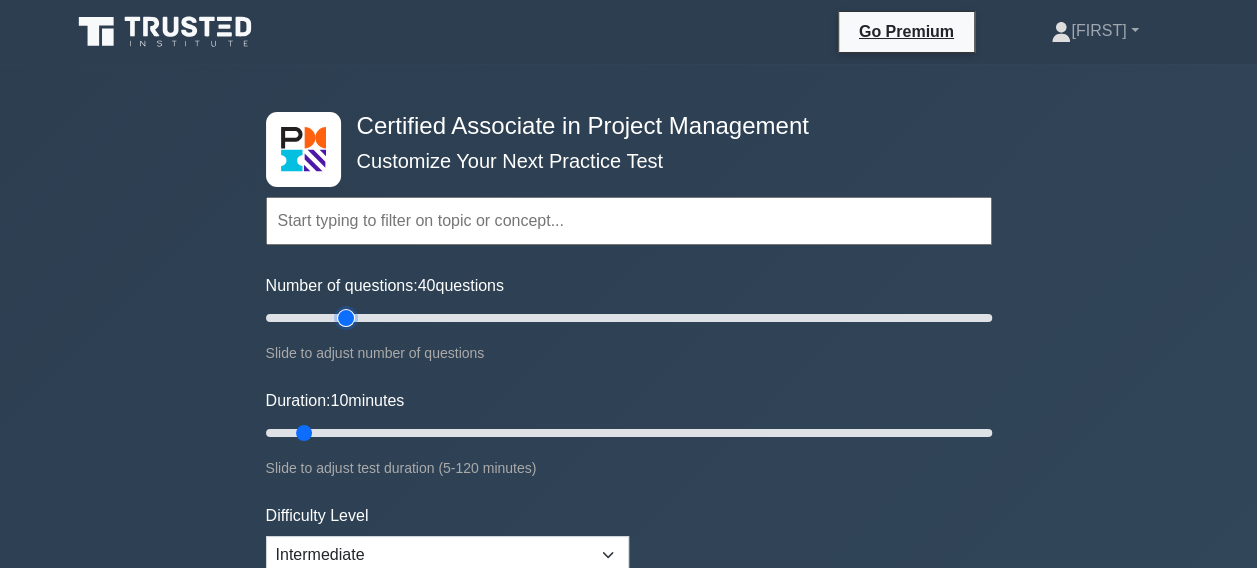 type on "25" 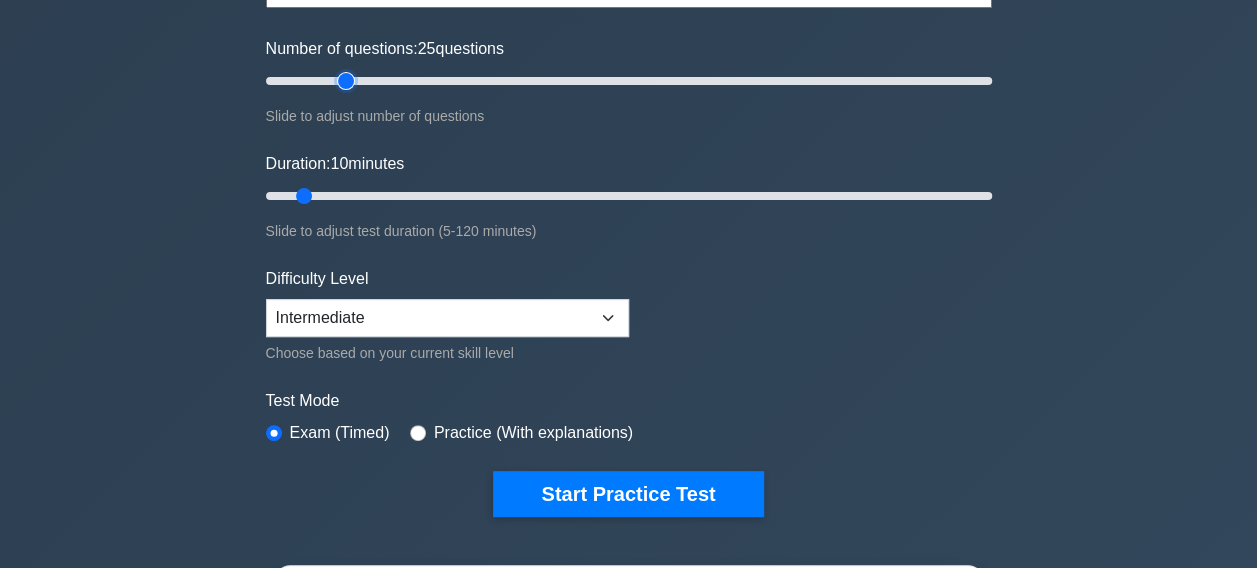 scroll, scrollTop: 247, scrollLeft: 0, axis: vertical 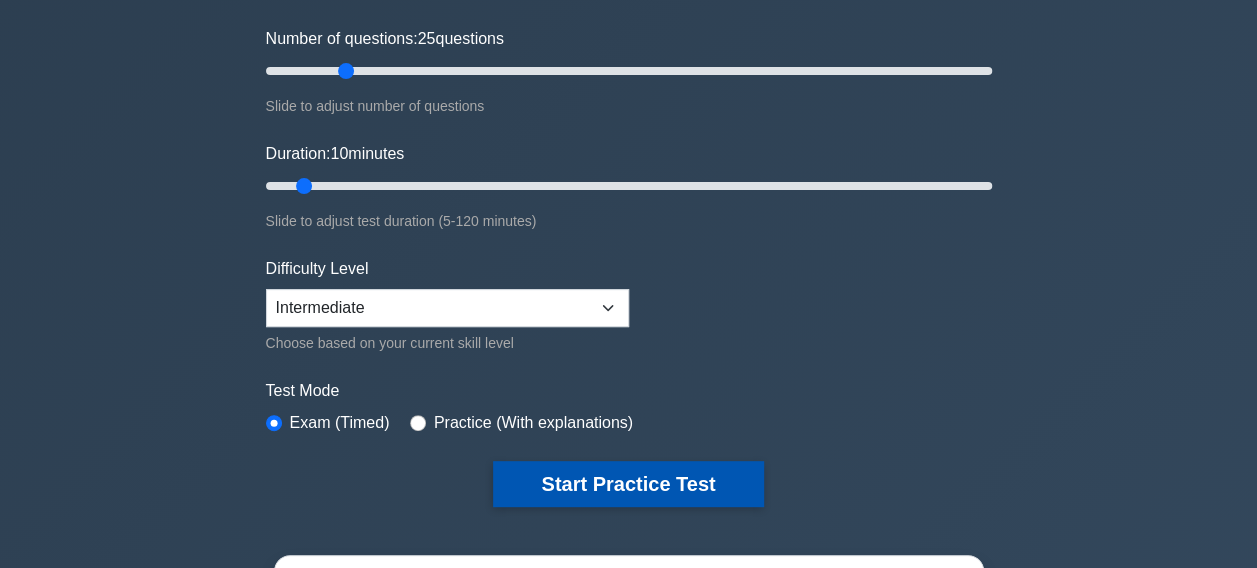 click on "Start Practice Test" at bounding box center (628, 484) 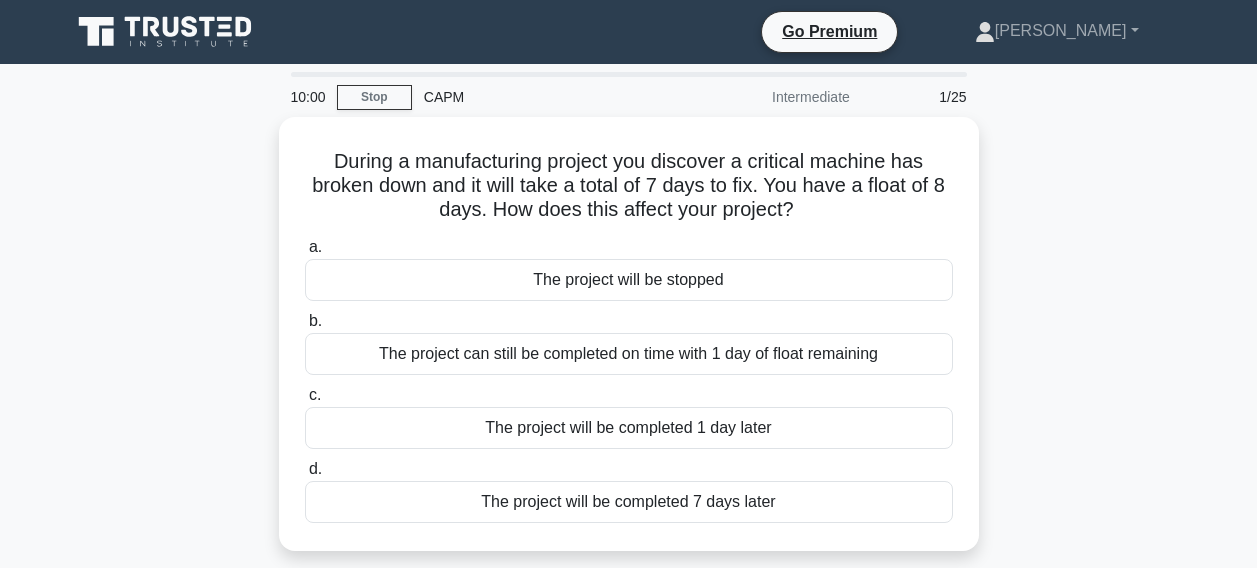 scroll, scrollTop: 0, scrollLeft: 0, axis: both 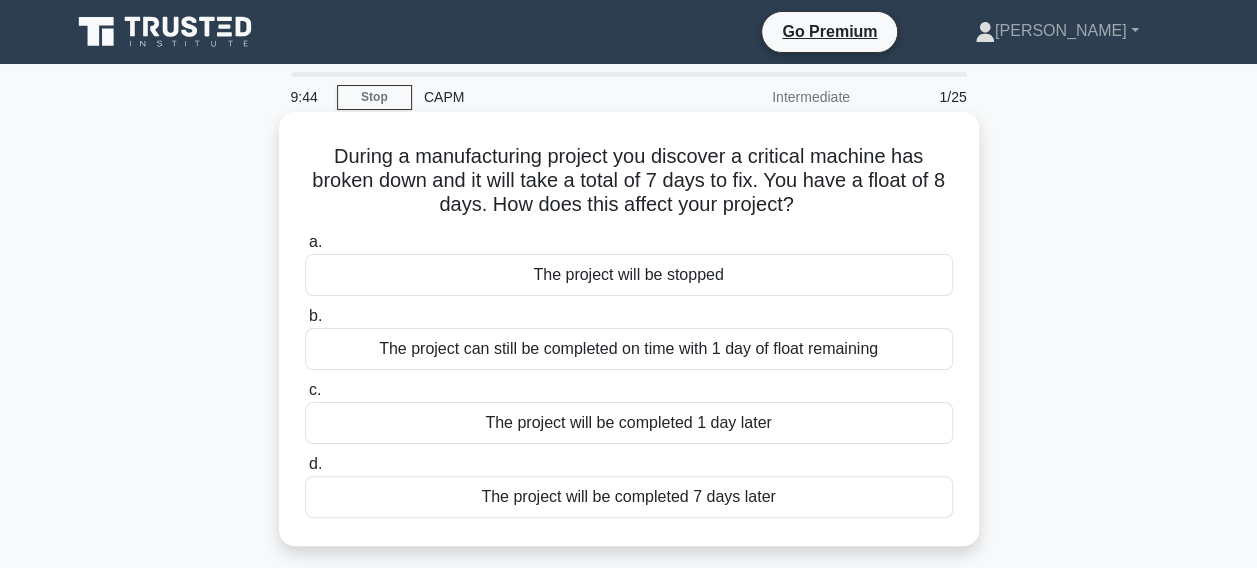 click on "The project can still be completed on time with 1 day of float remaining" at bounding box center [629, 349] 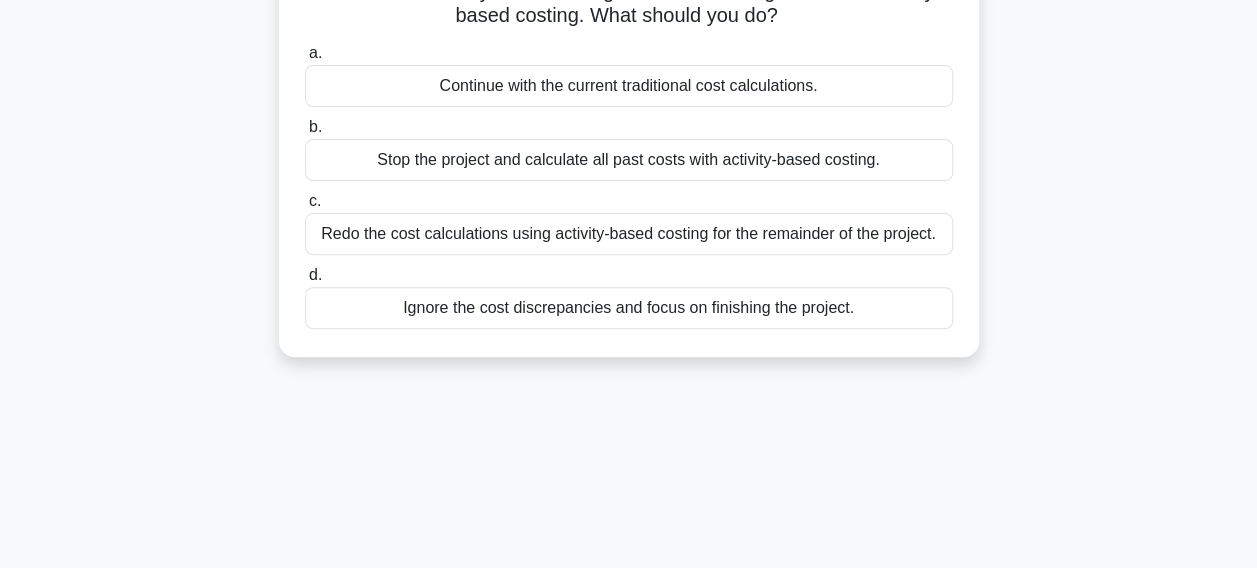 scroll, scrollTop: 221, scrollLeft: 0, axis: vertical 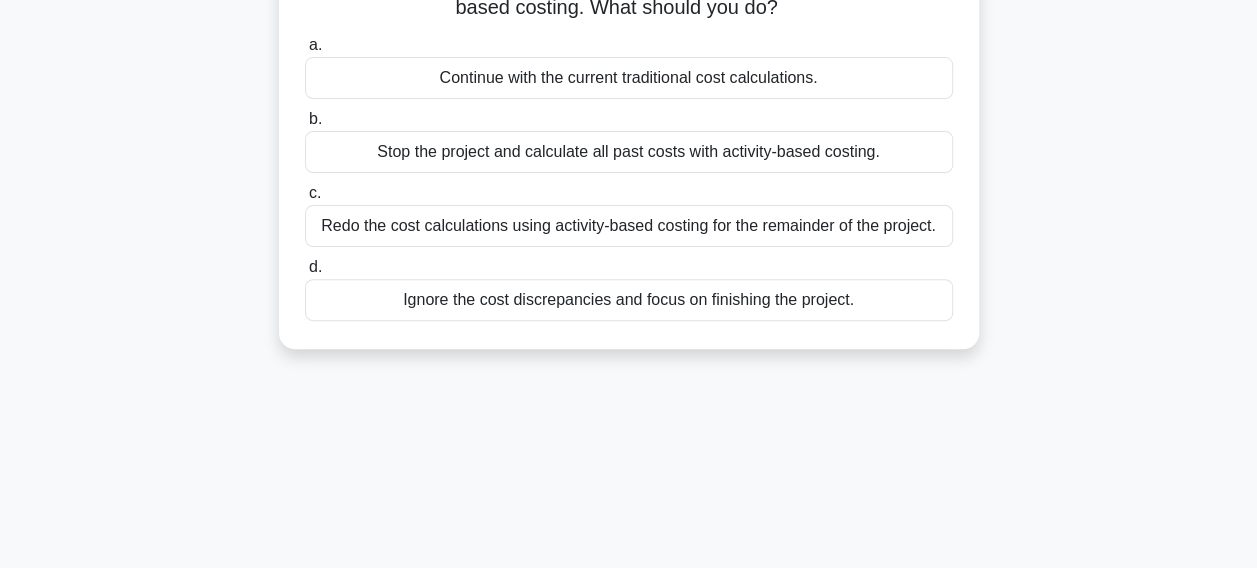 click on "Redo the cost calculations using activity-based costing for the remainder of the project." at bounding box center [629, 226] 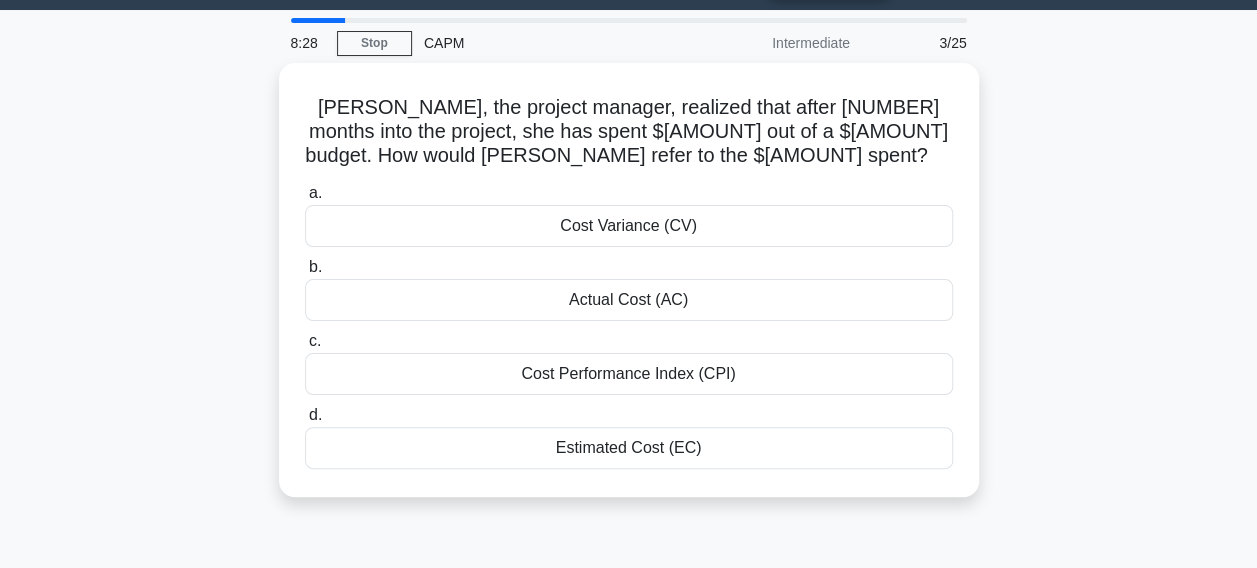 scroll, scrollTop: 0, scrollLeft: 0, axis: both 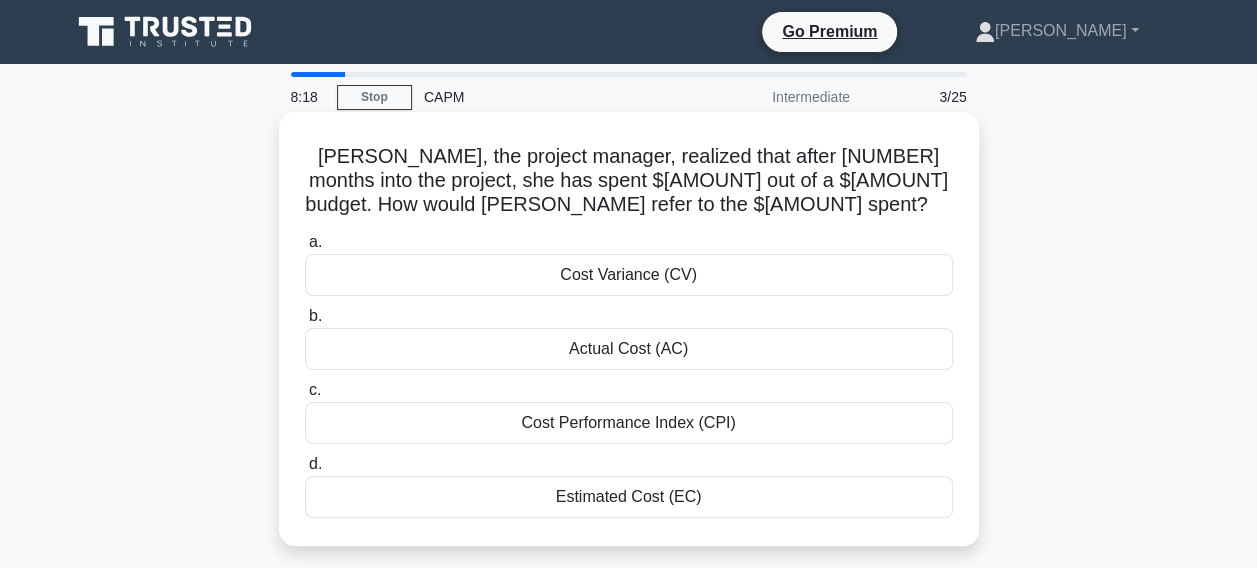 click on "Actual Cost (AC)" at bounding box center (629, 349) 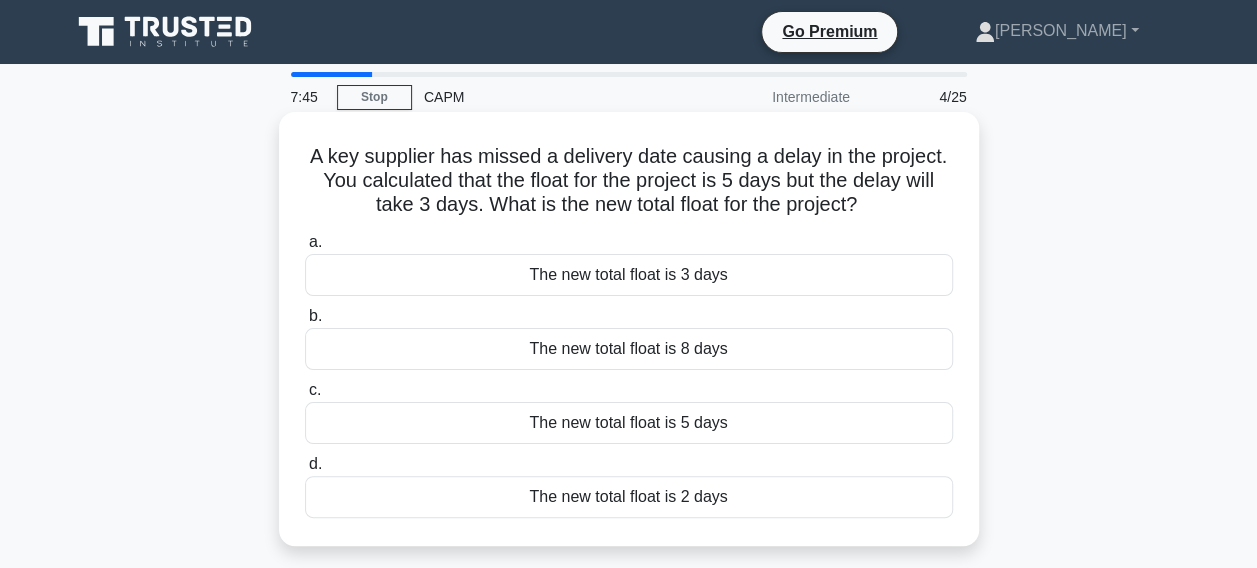 click on "The new total float is 2 days" at bounding box center [629, 497] 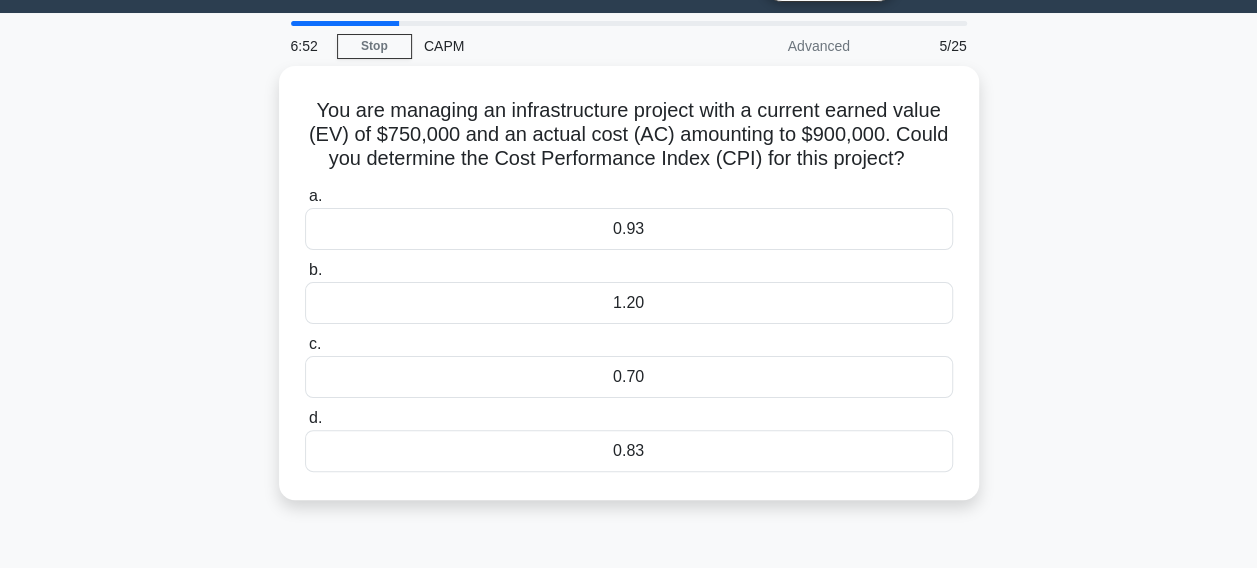 scroll, scrollTop: 60, scrollLeft: 0, axis: vertical 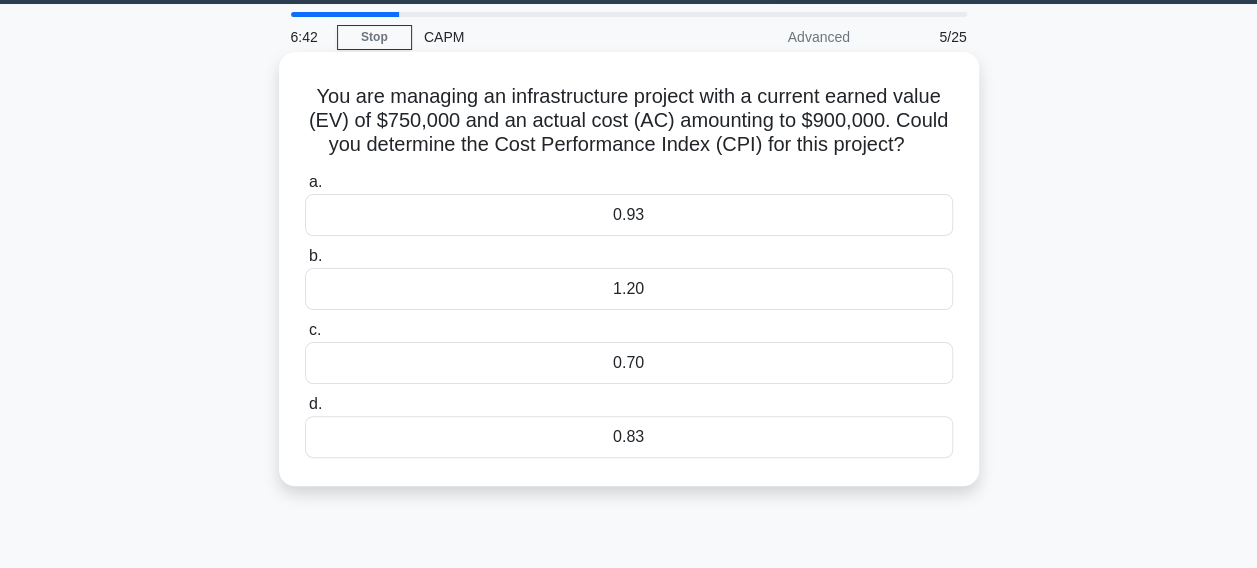 click on "1.20" at bounding box center [629, 289] 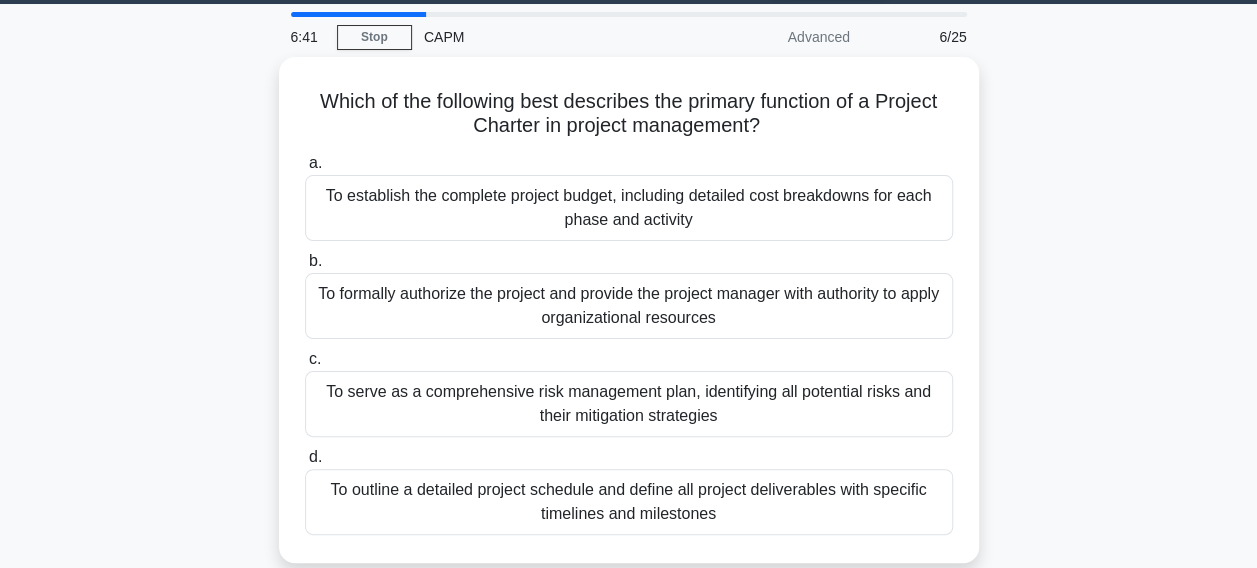 scroll, scrollTop: 0, scrollLeft: 0, axis: both 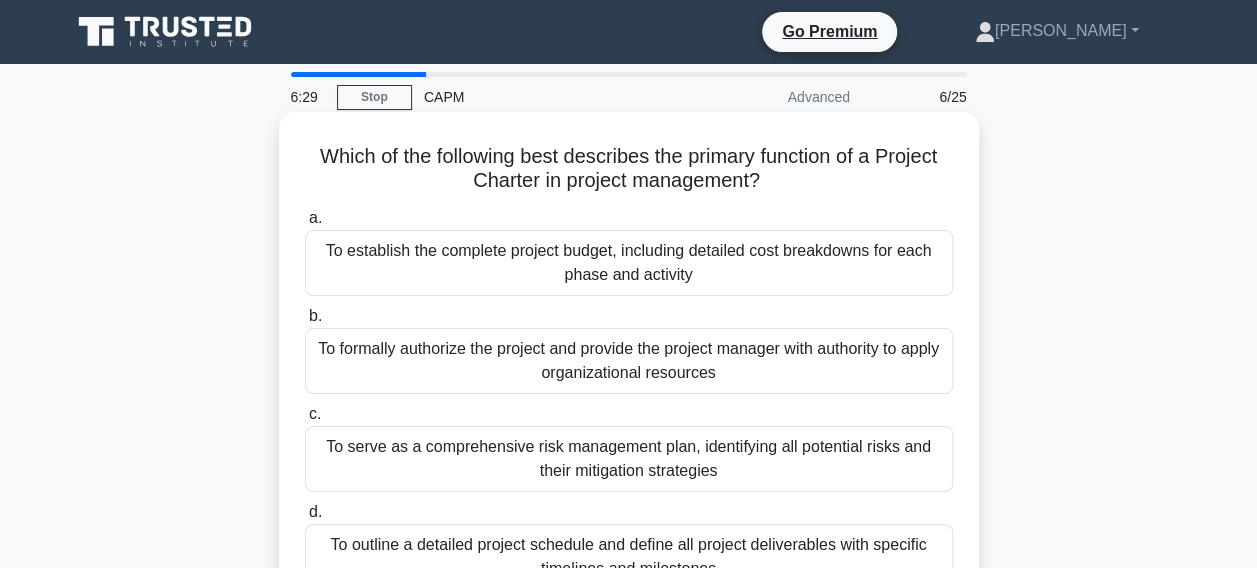 click on "To formally authorize the project and provide the project manager with authority to apply organizational resources" at bounding box center [629, 361] 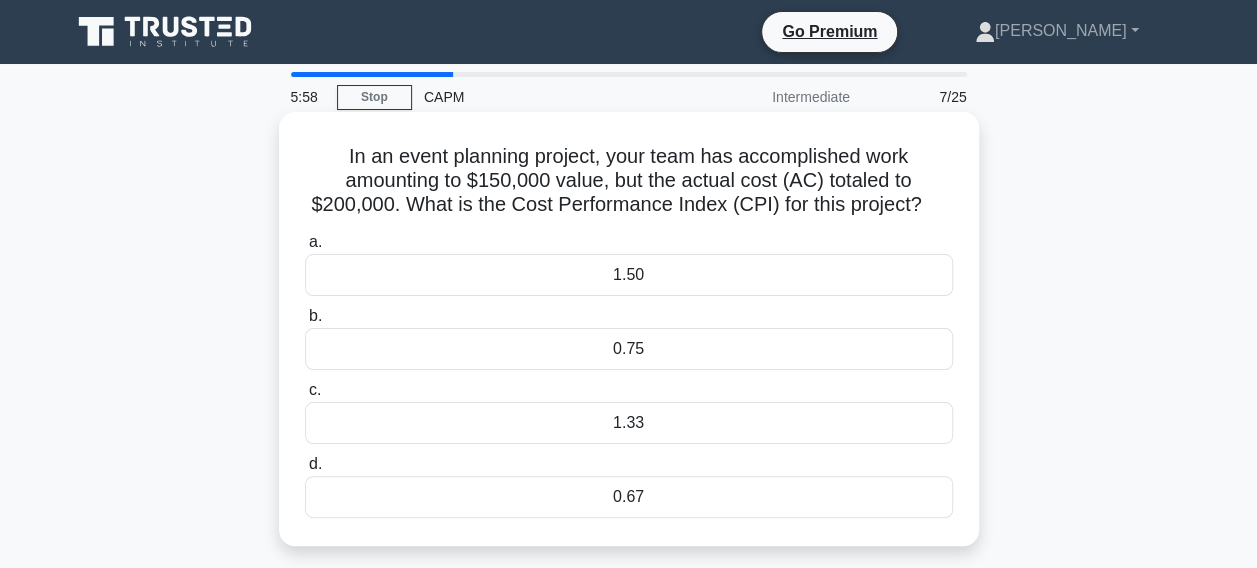 click on "0.75" at bounding box center [629, 349] 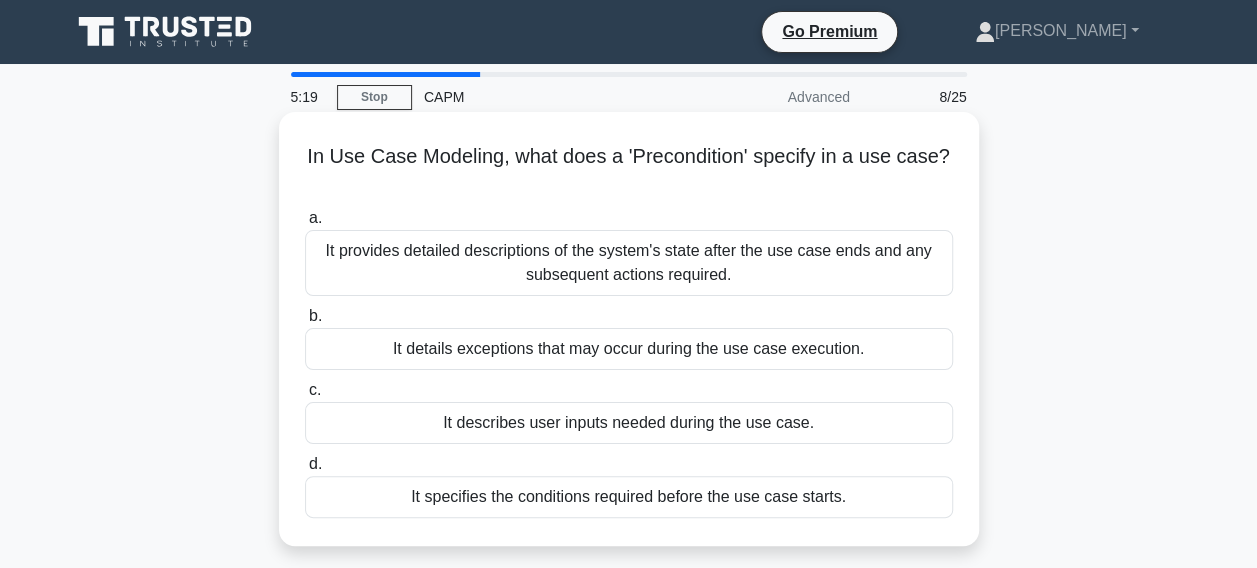 click on "It specifies the conditions required before the use case starts." at bounding box center (629, 497) 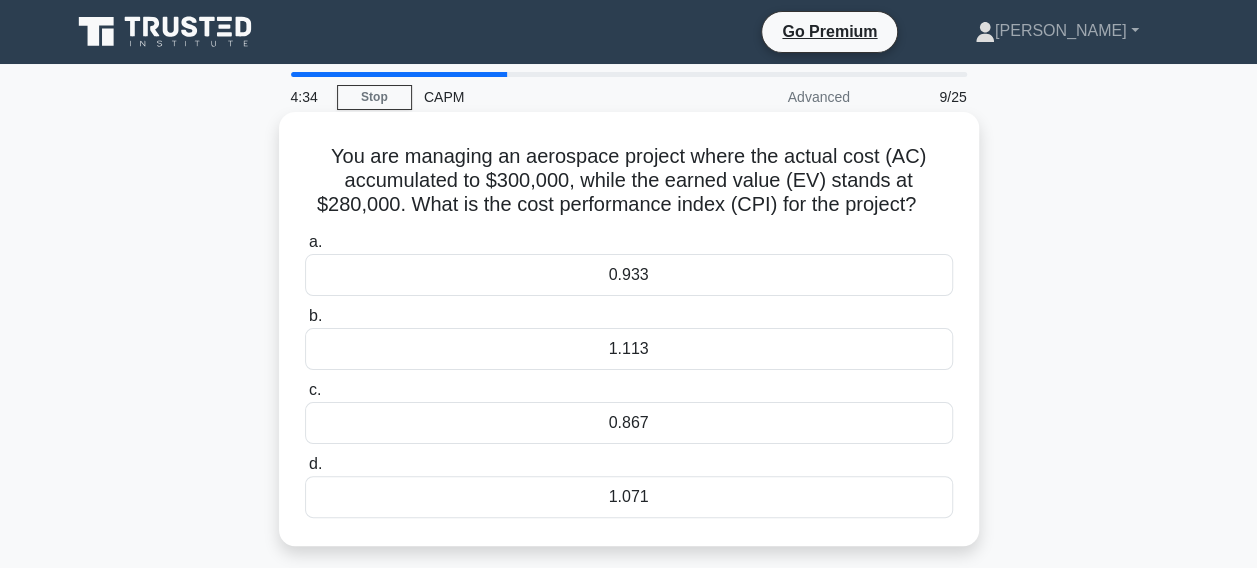 click on "1.113" at bounding box center [629, 349] 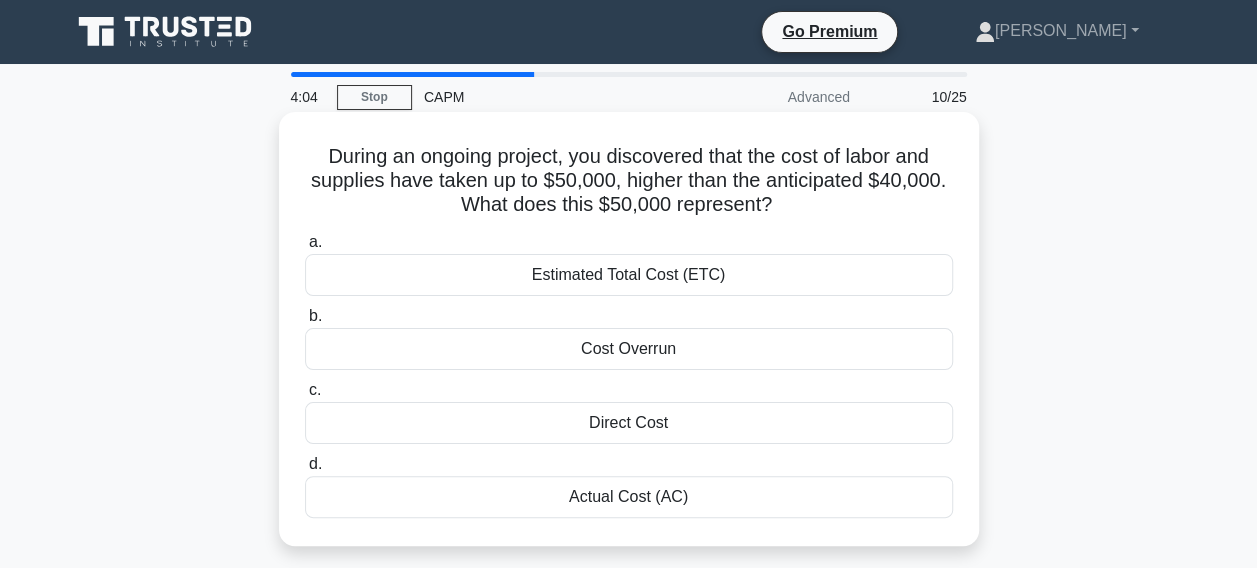 click on "Actual Cost (AC)" at bounding box center [629, 497] 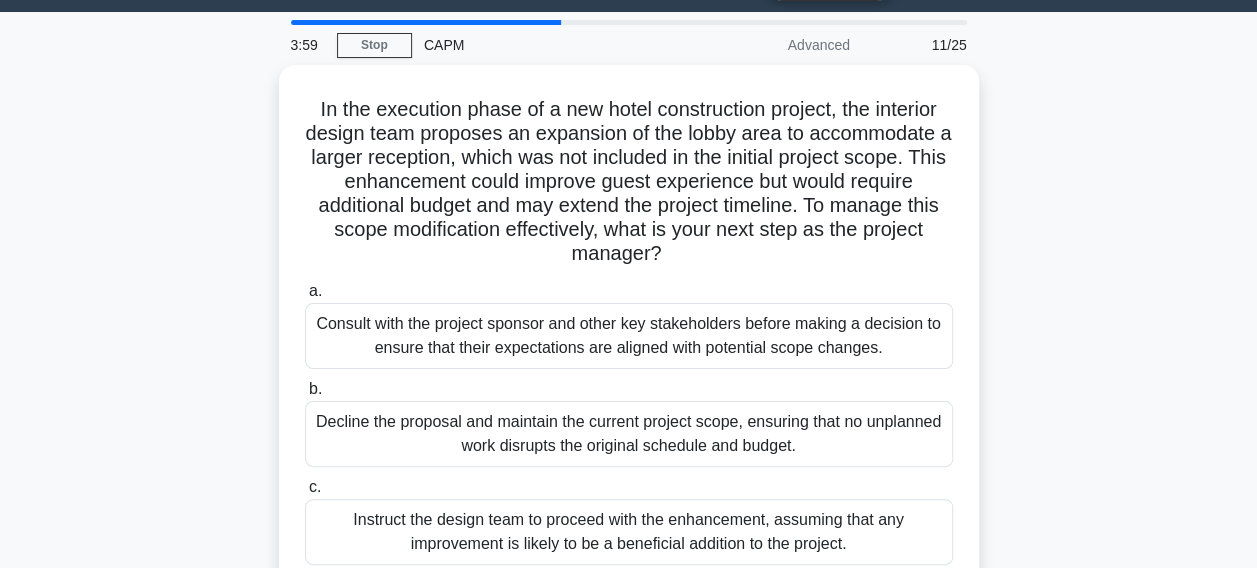 scroll, scrollTop: 58, scrollLeft: 0, axis: vertical 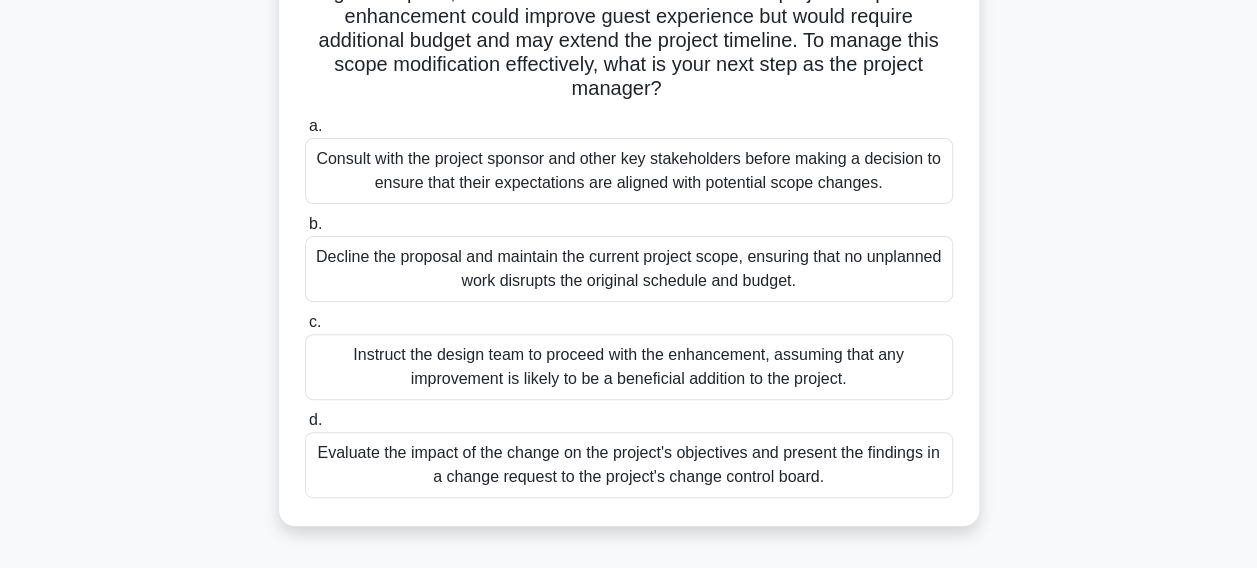 click on "Evaluate the impact of the change on the project's objectives and present the findings in a change request to the project's change control board." at bounding box center (629, 465) 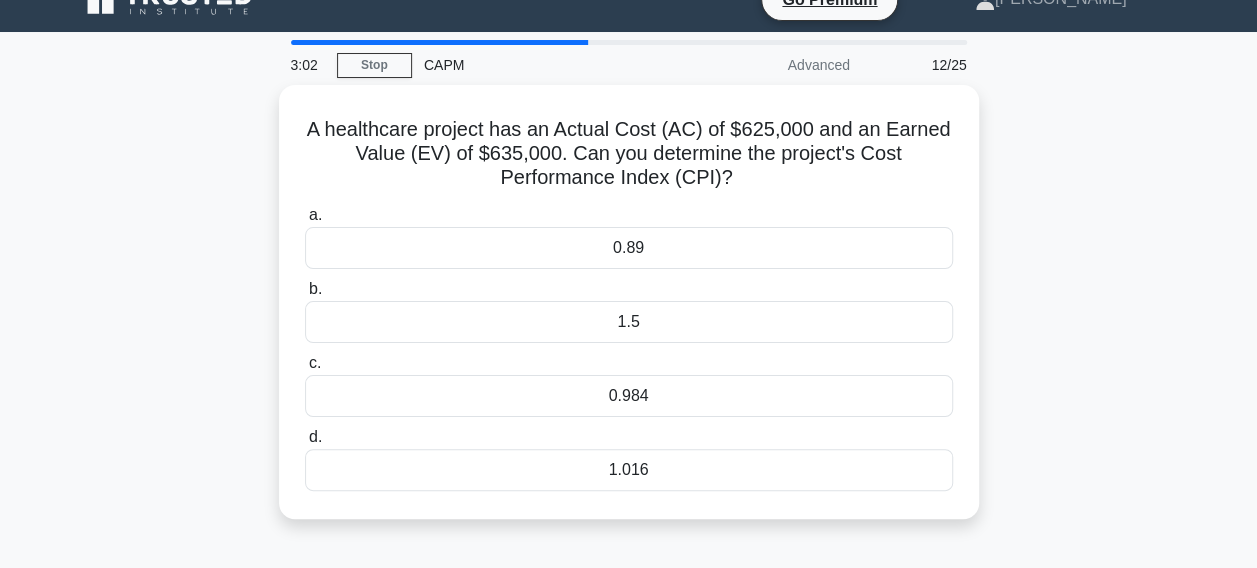scroll, scrollTop: 0, scrollLeft: 0, axis: both 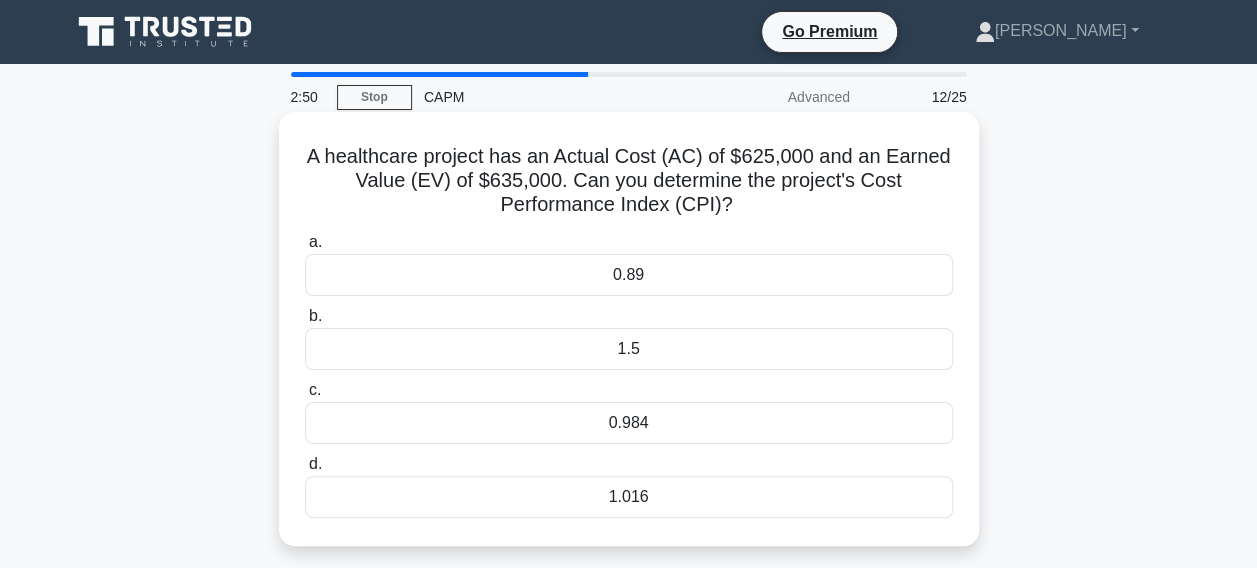 click on "1.016" at bounding box center (629, 497) 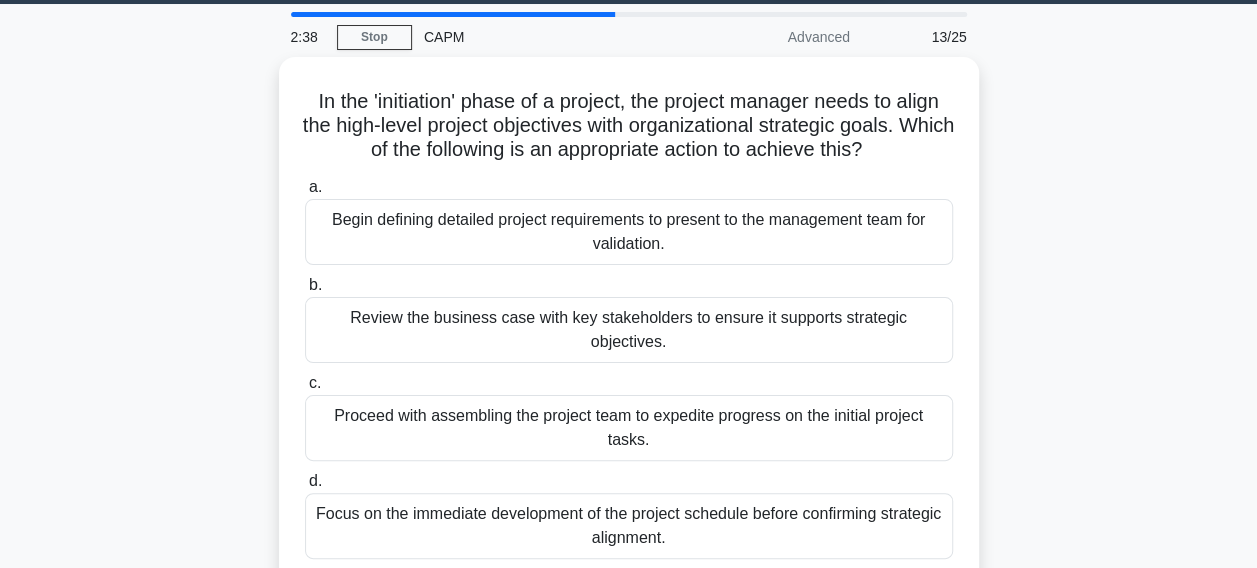 scroll, scrollTop: 63, scrollLeft: 0, axis: vertical 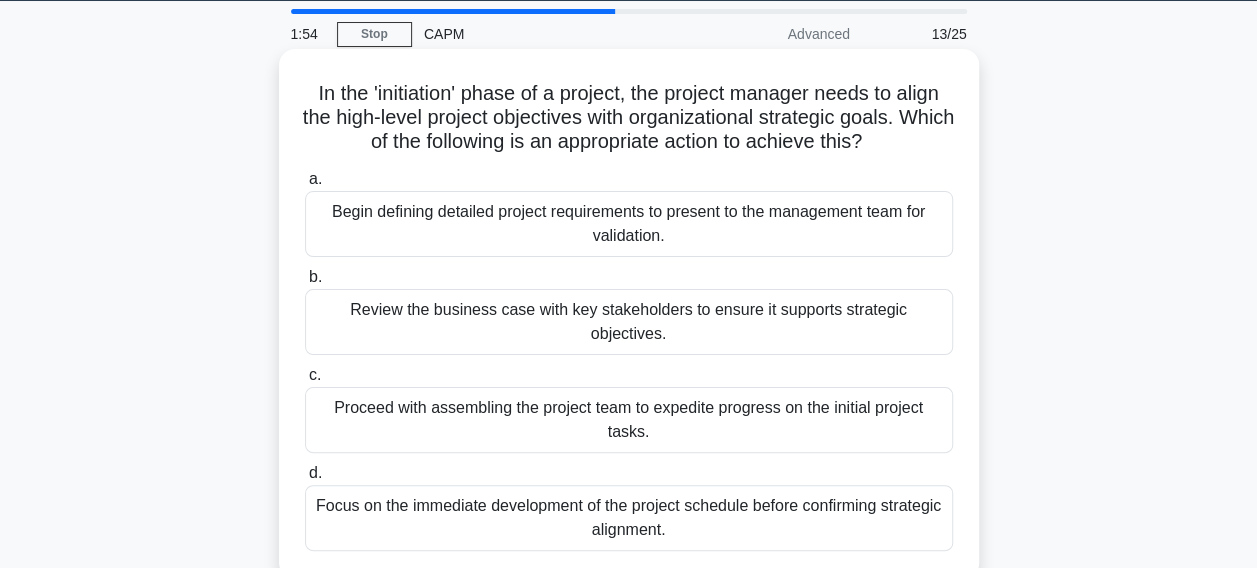 click on "Review the business case with key stakeholders to ensure it supports strategic objectives." at bounding box center [629, 322] 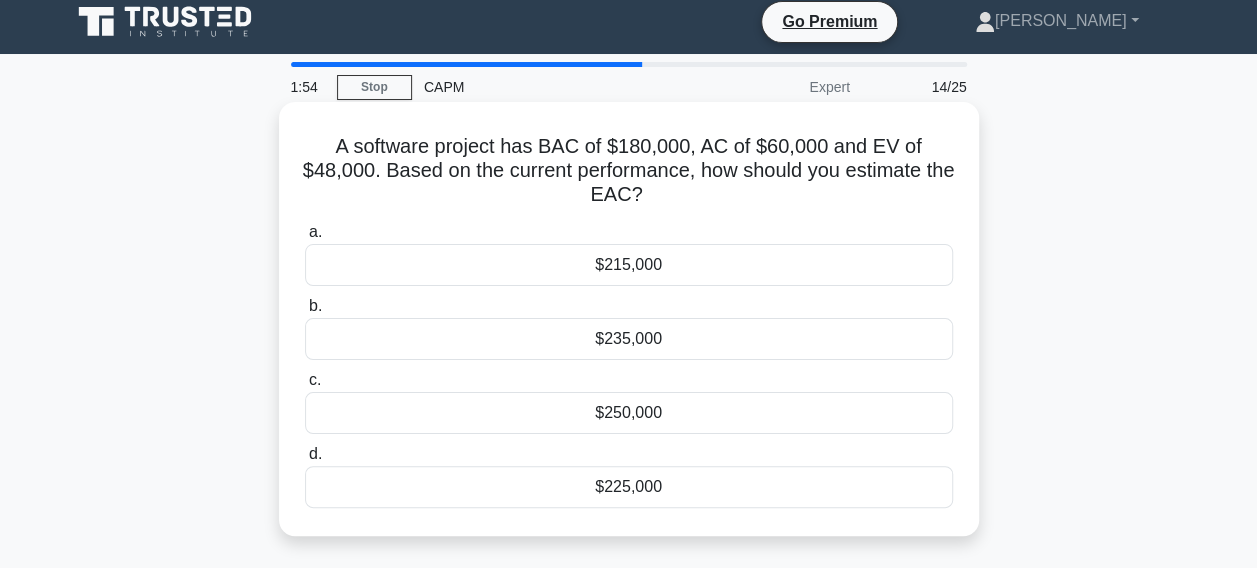 scroll, scrollTop: 0, scrollLeft: 0, axis: both 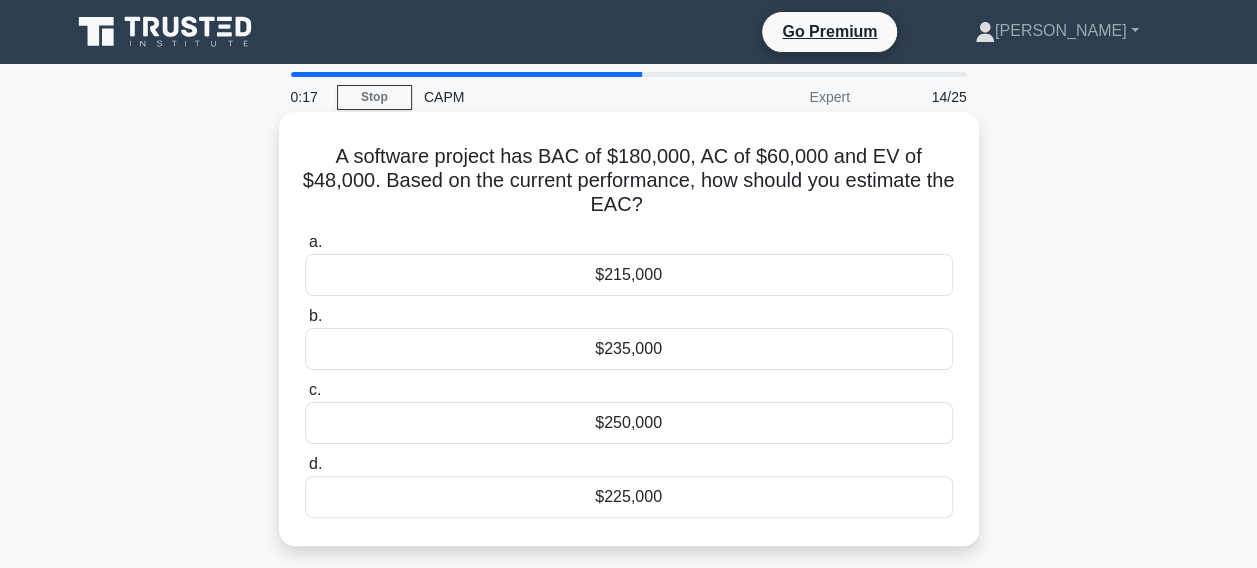 click on "$215,000" at bounding box center (629, 275) 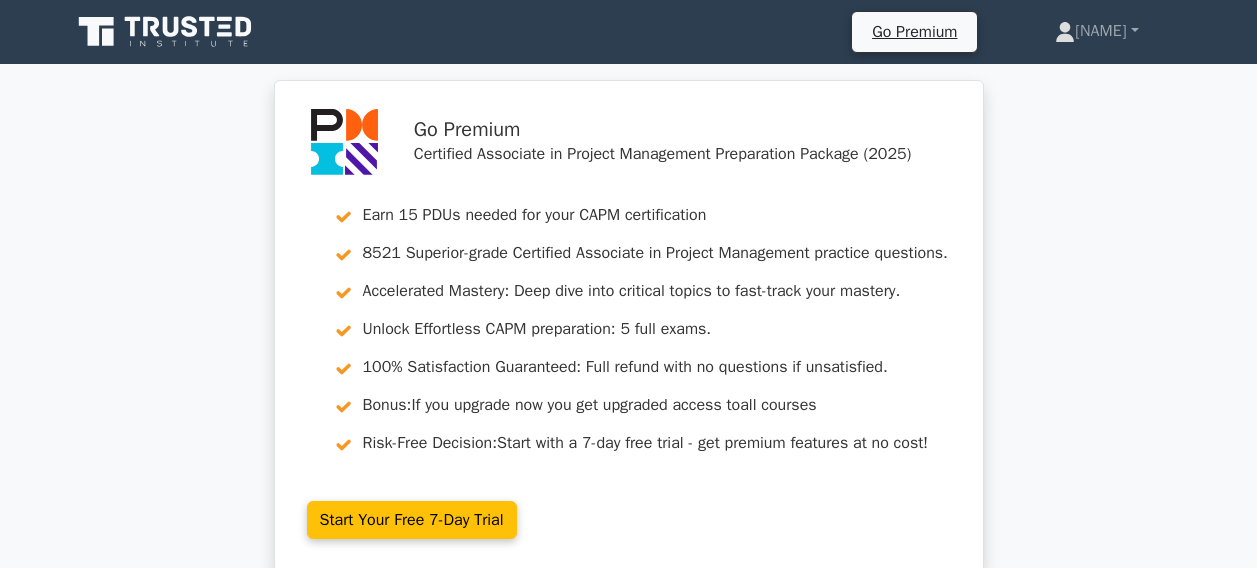 scroll, scrollTop: 0, scrollLeft: 0, axis: both 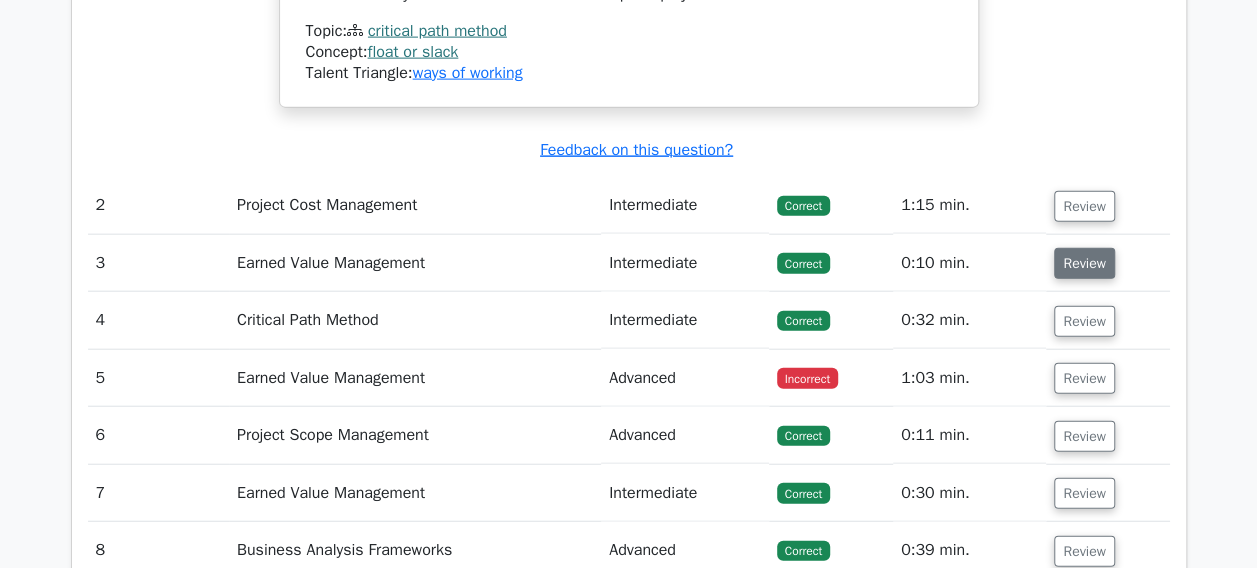 click on "Review" at bounding box center (1084, 263) 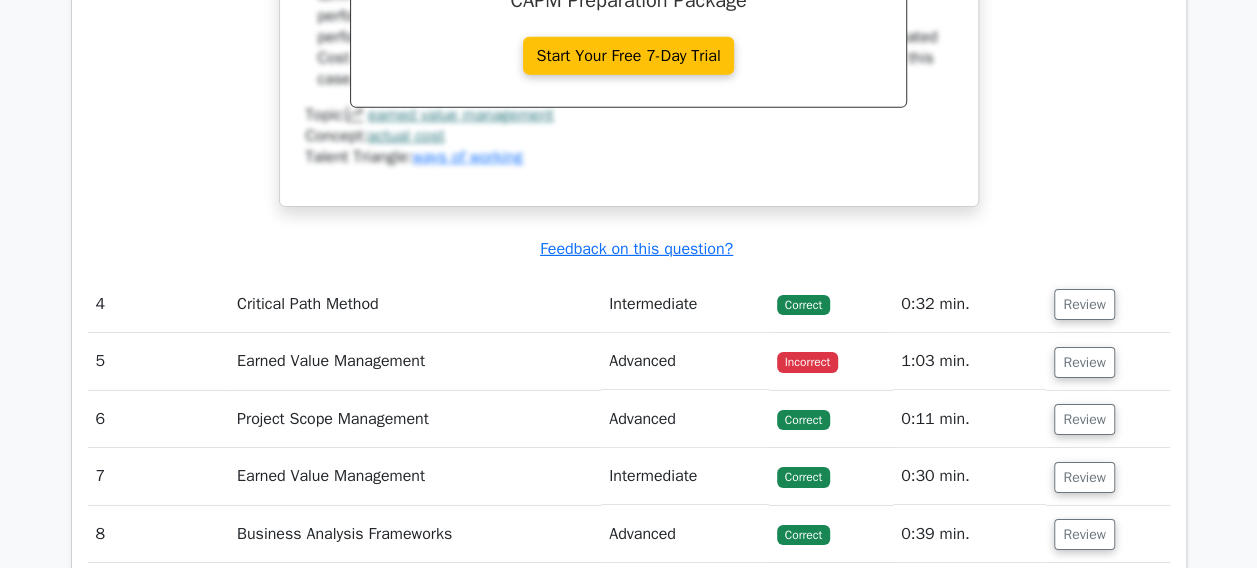 scroll, scrollTop: 3118, scrollLeft: 0, axis: vertical 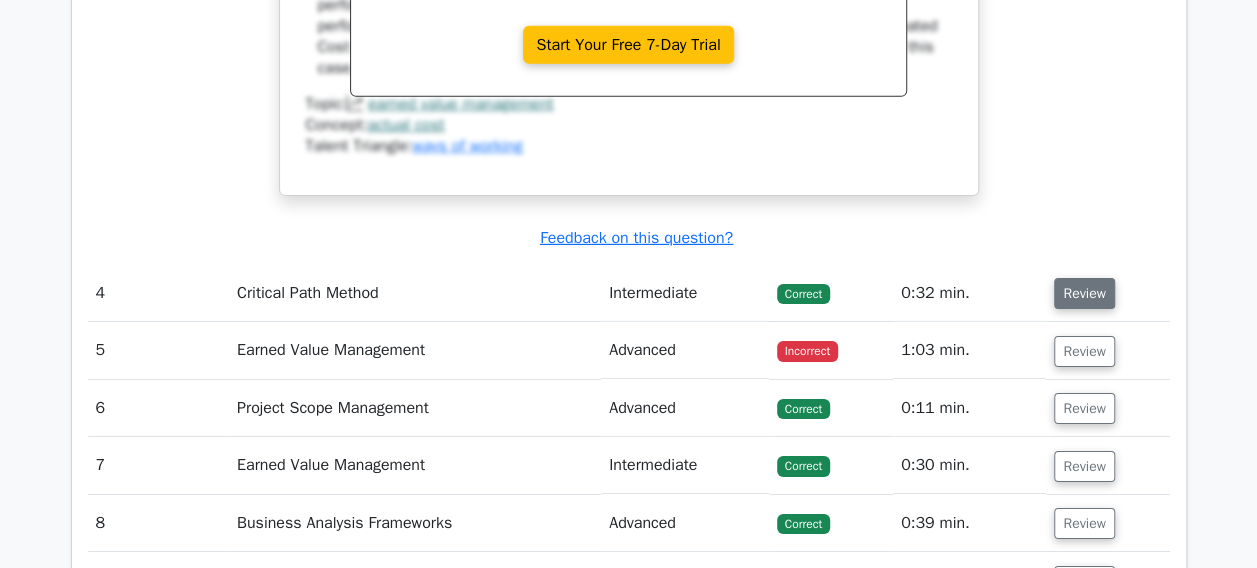 click on "Review" at bounding box center [1084, 293] 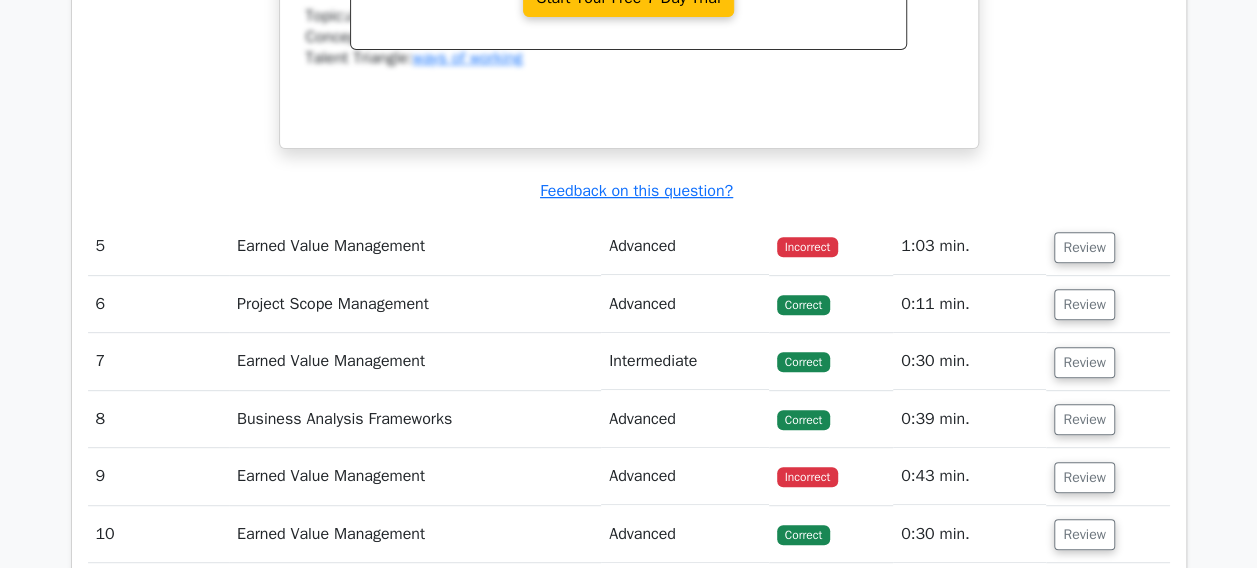 scroll, scrollTop: 4066, scrollLeft: 0, axis: vertical 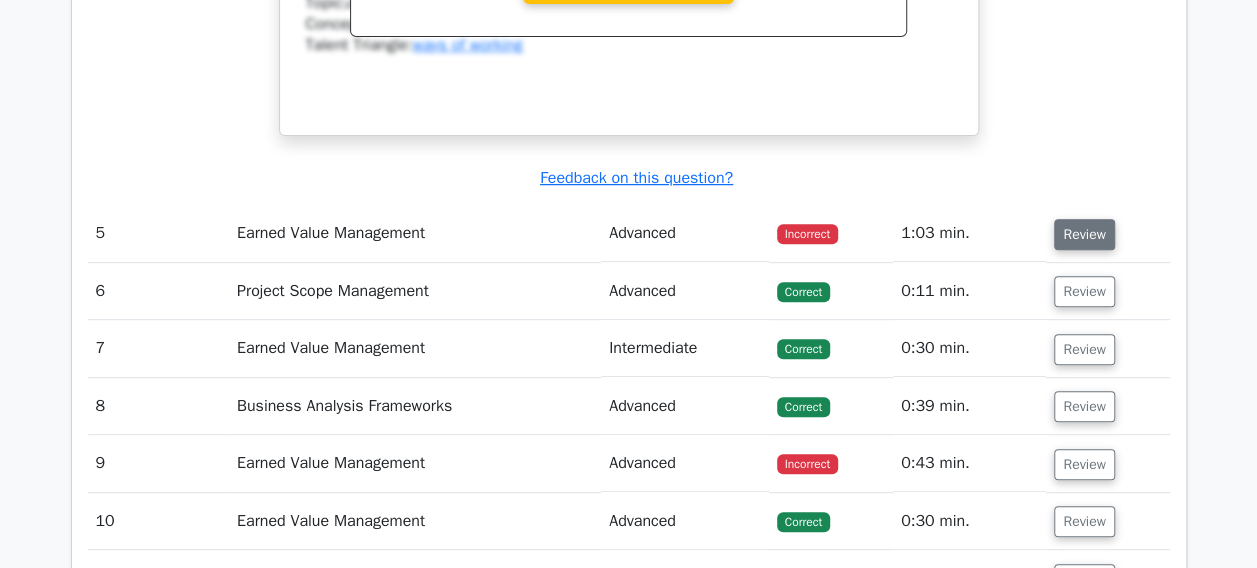 click on "Review" at bounding box center [1084, 234] 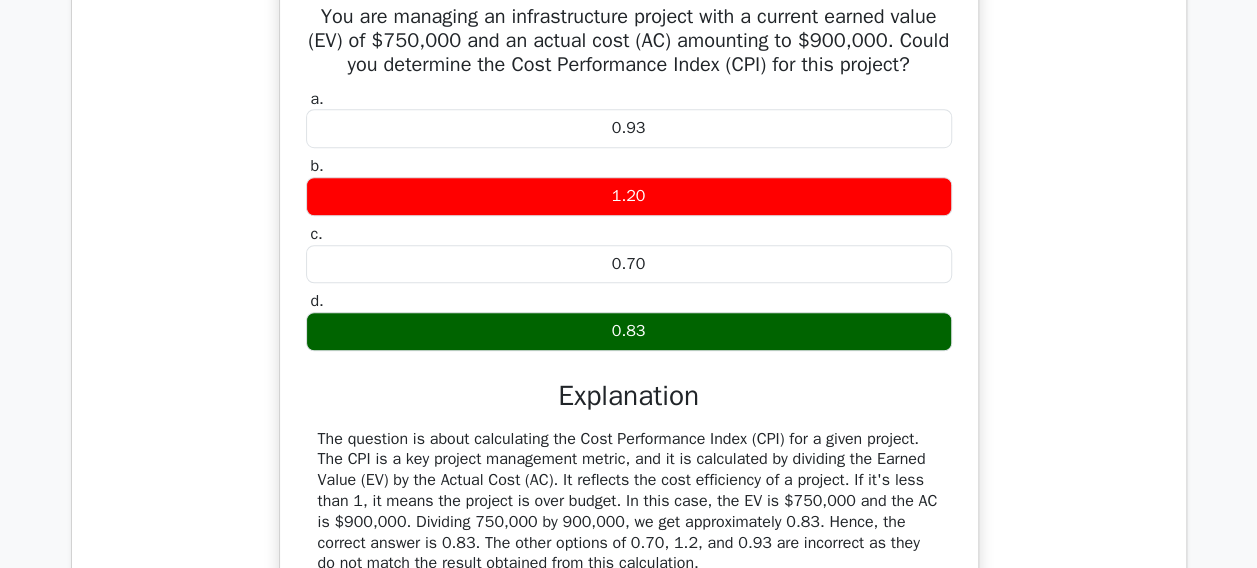 scroll, scrollTop: 4429, scrollLeft: 0, axis: vertical 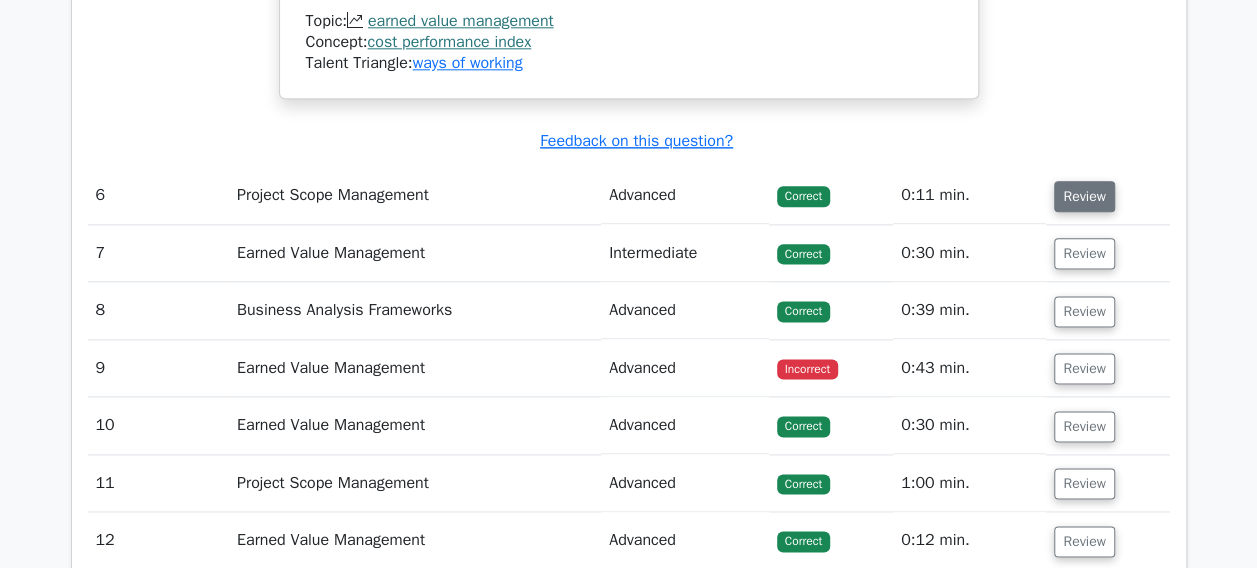 click on "Review" at bounding box center [1084, 196] 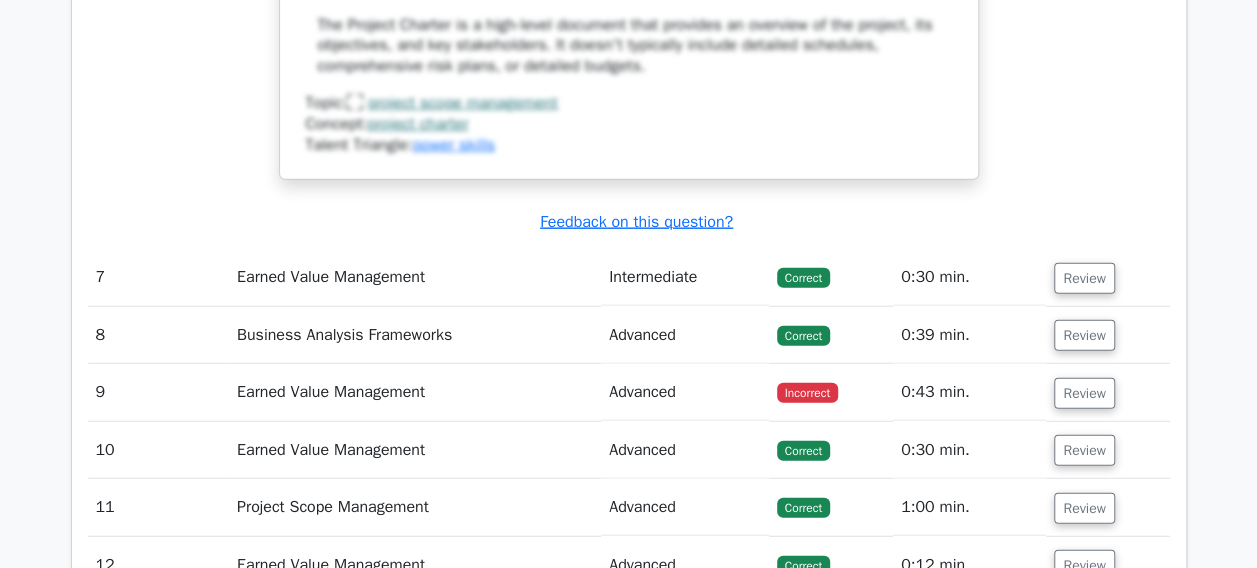 scroll, scrollTop: 6135, scrollLeft: 0, axis: vertical 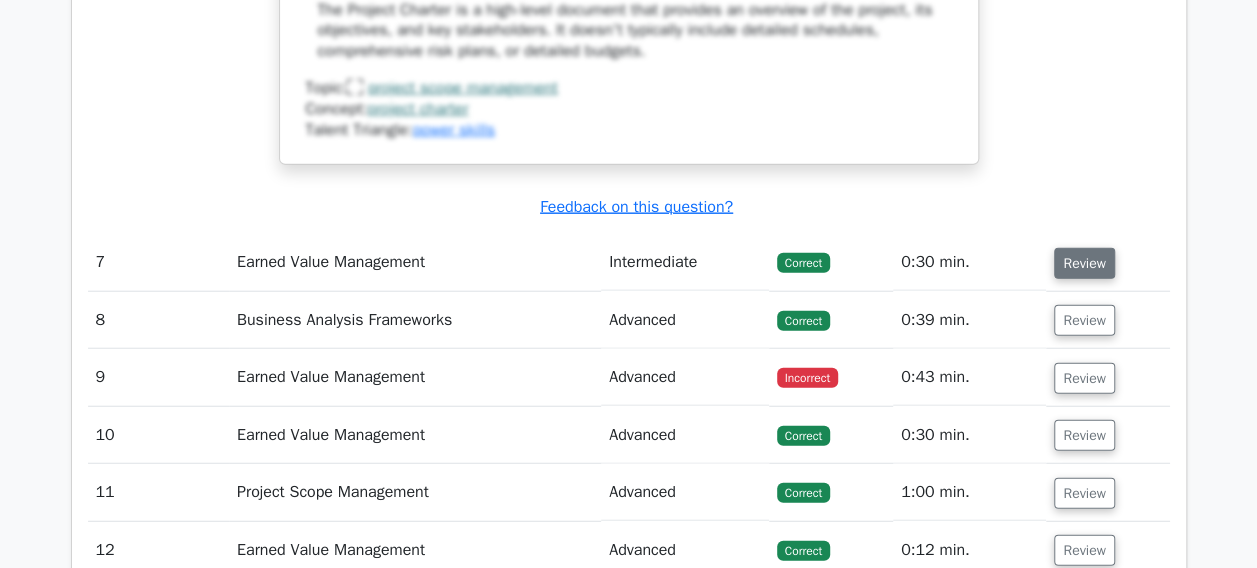 click on "Review" at bounding box center [1084, 263] 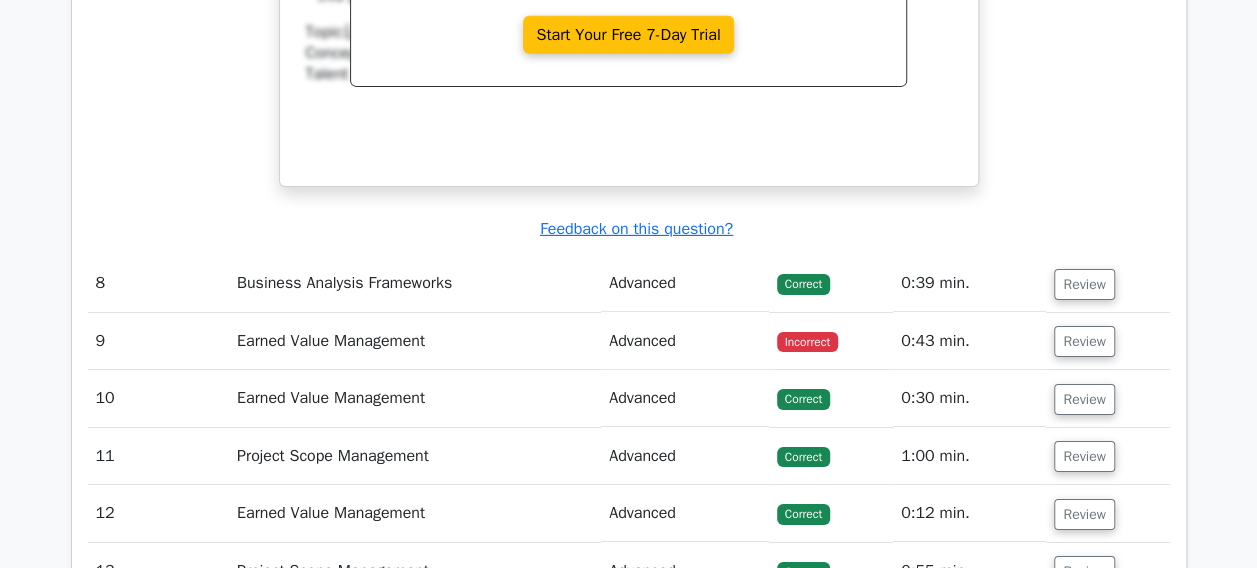 scroll, scrollTop: 7018, scrollLeft: 0, axis: vertical 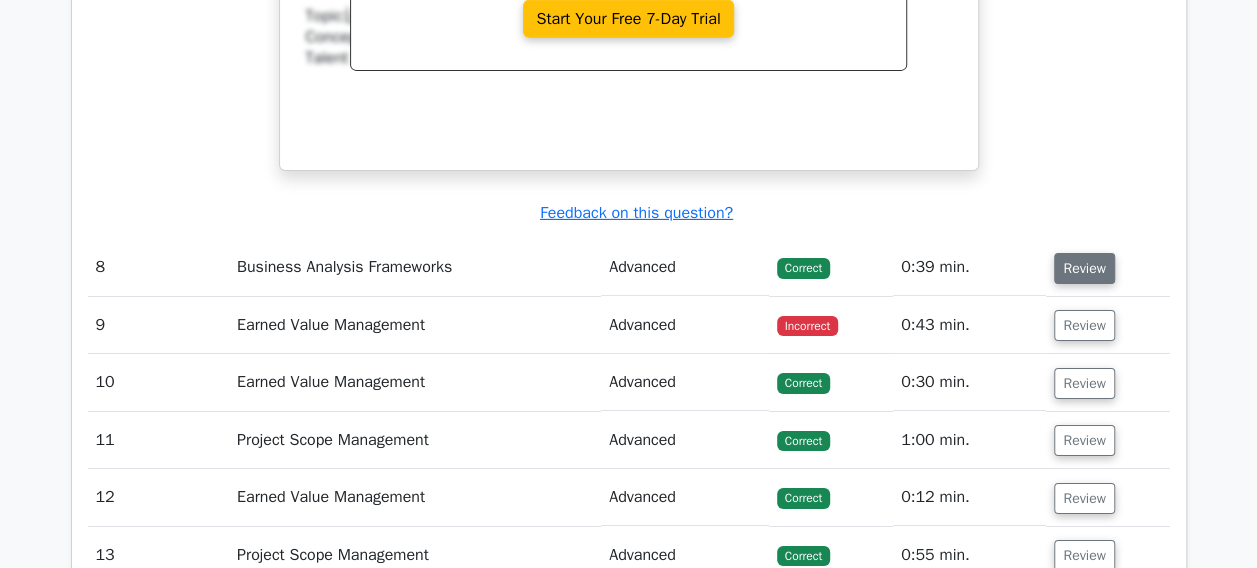 click on "Review" at bounding box center (1084, 268) 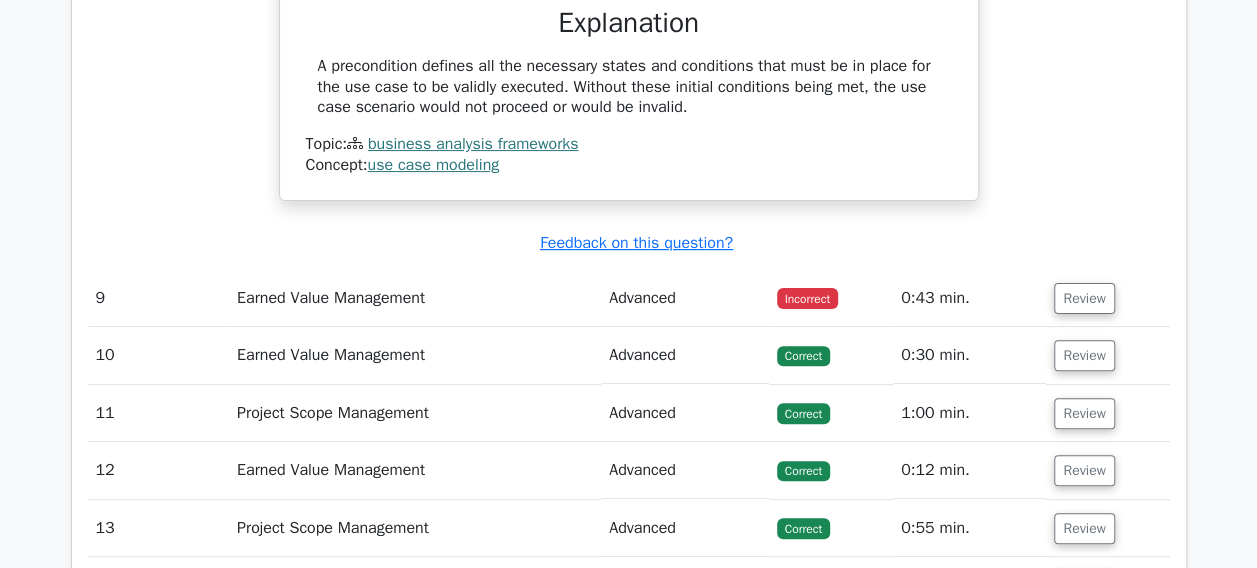 scroll, scrollTop: 7754, scrollLeft: 0, axis: vertical 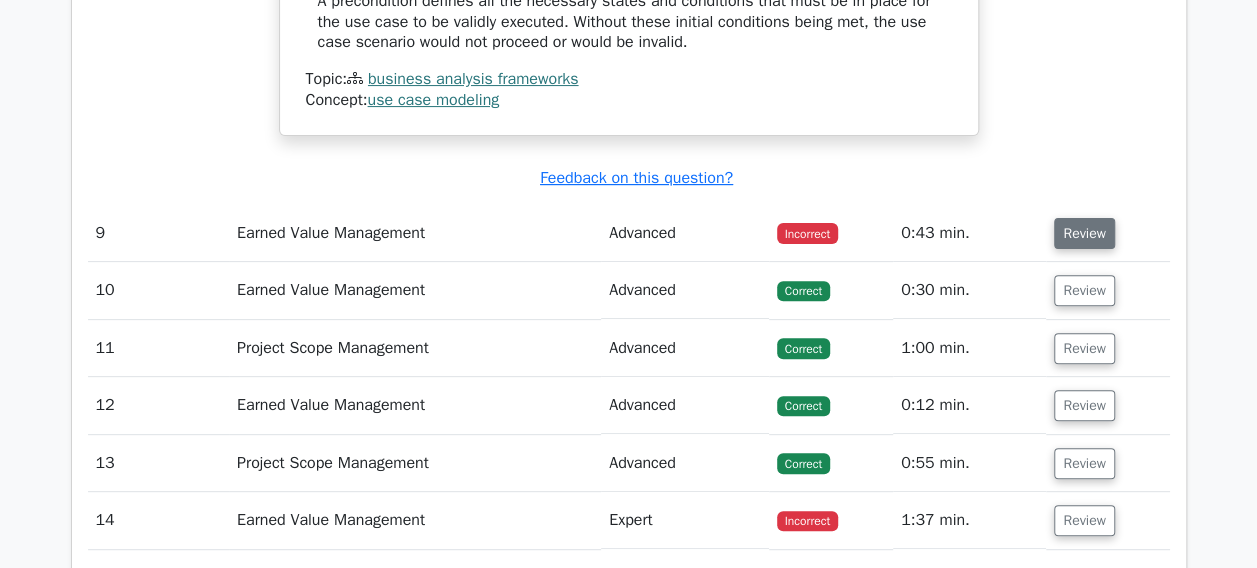 click on "Review" at bounding box center [1084, 233] 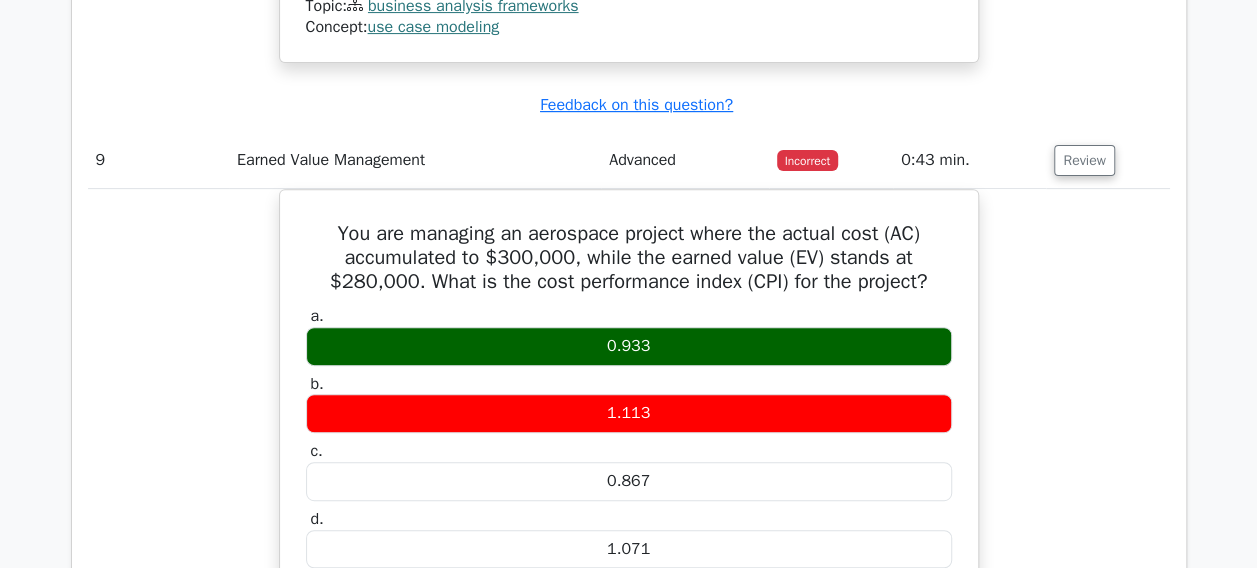 scroll, scrollTop: 7844, scrollLeft: 0, axis: vertical 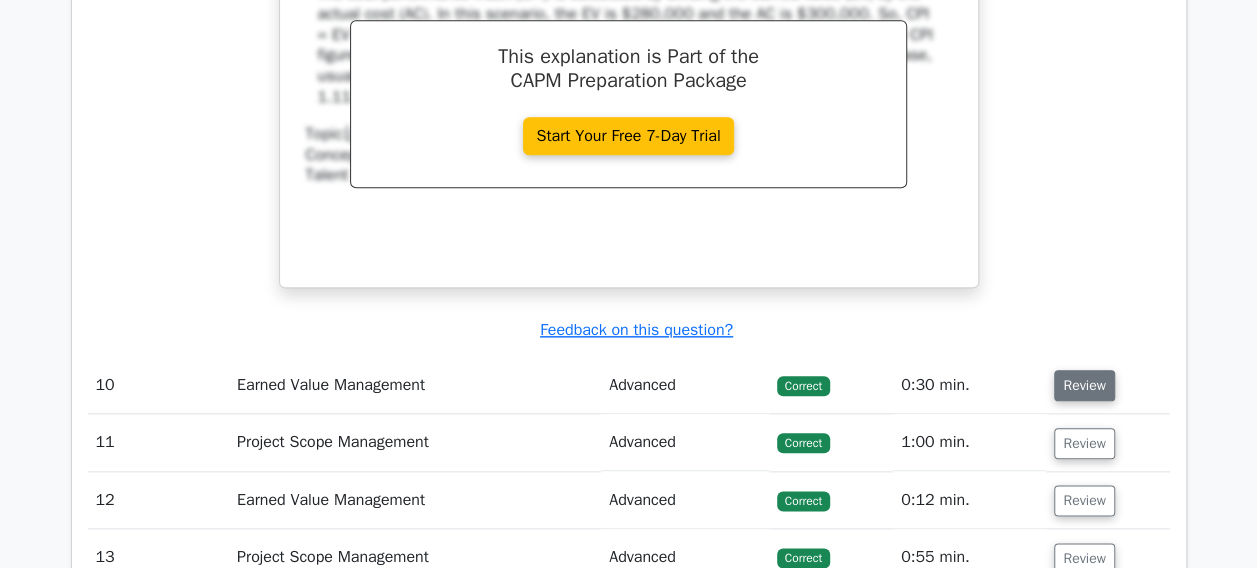 click on "Review" at bounding box center (1084, 385) 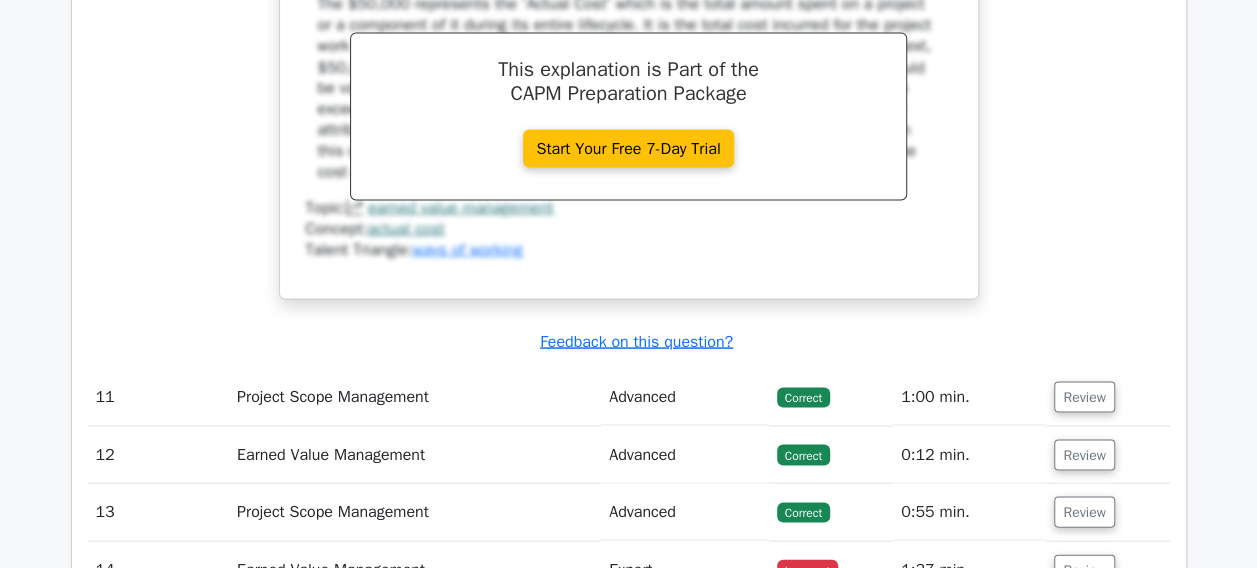 scroll, scrollTop: 9498, scrollLeft: 0, axis: vertical 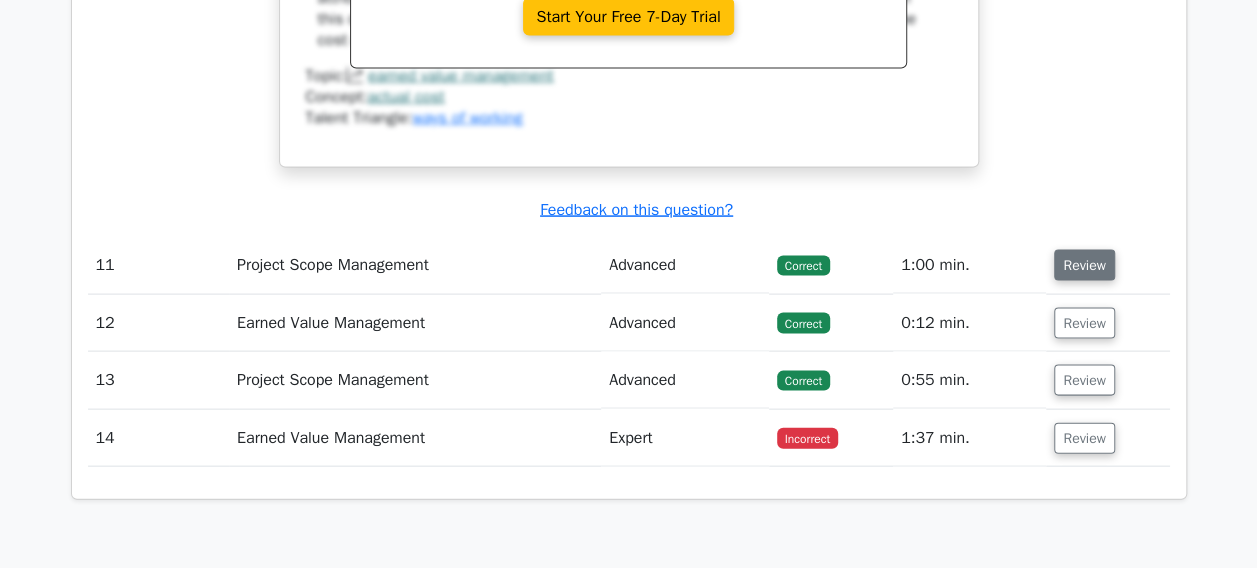 click on "Review" at bounding box center (1084, 265) 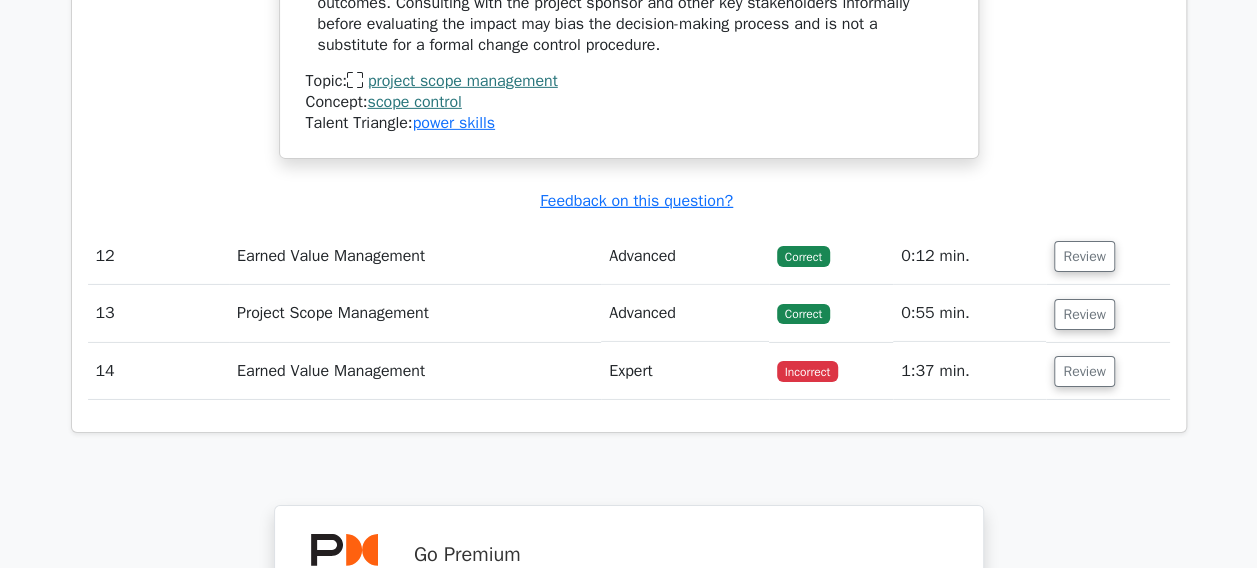 scroll, scrollTop: 10733, scrollLeft: 0, axis: vertical 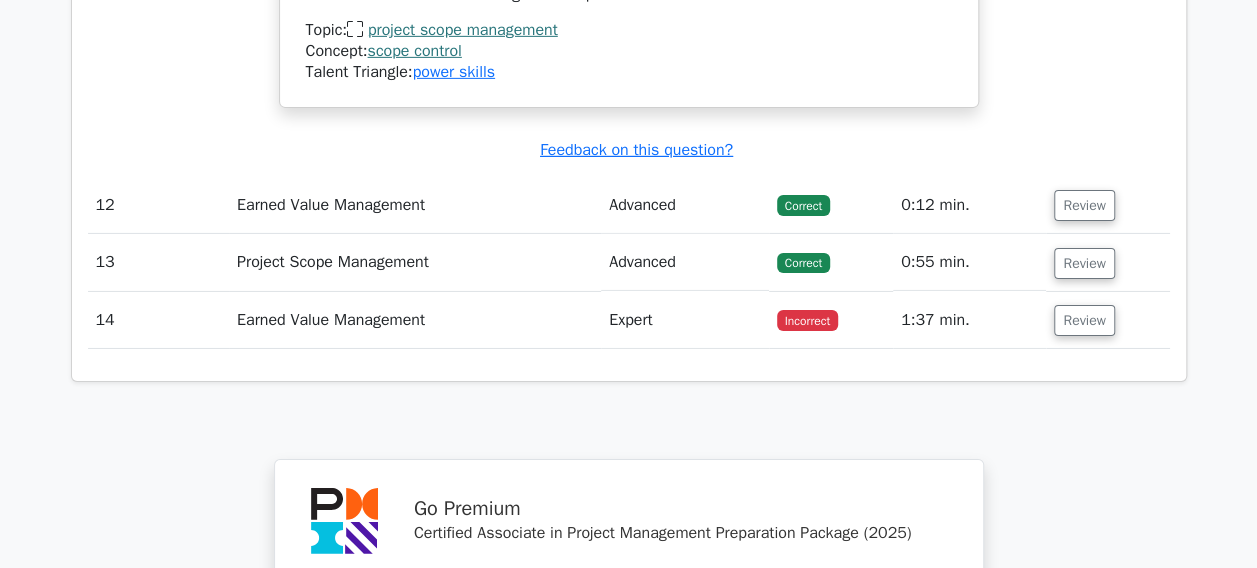 click on "Review" at bounding box center [1107, 205] 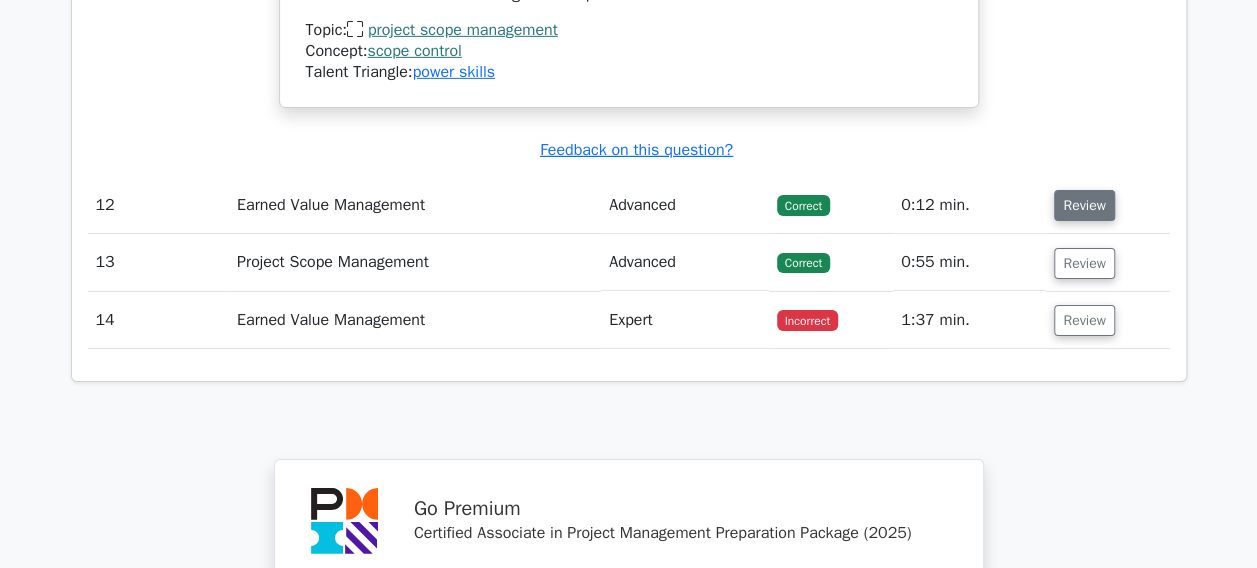 click on "Review" at bounding box center (1084, 205) 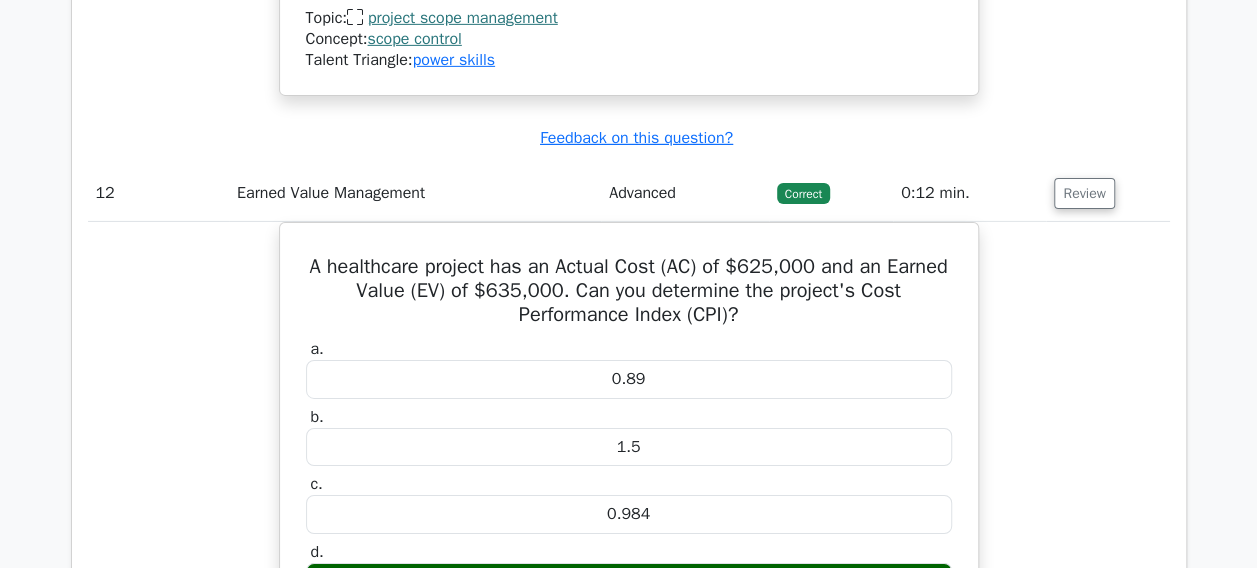 scroll, scrollTop: 10799, scrollLeft: 0, axis: vertical 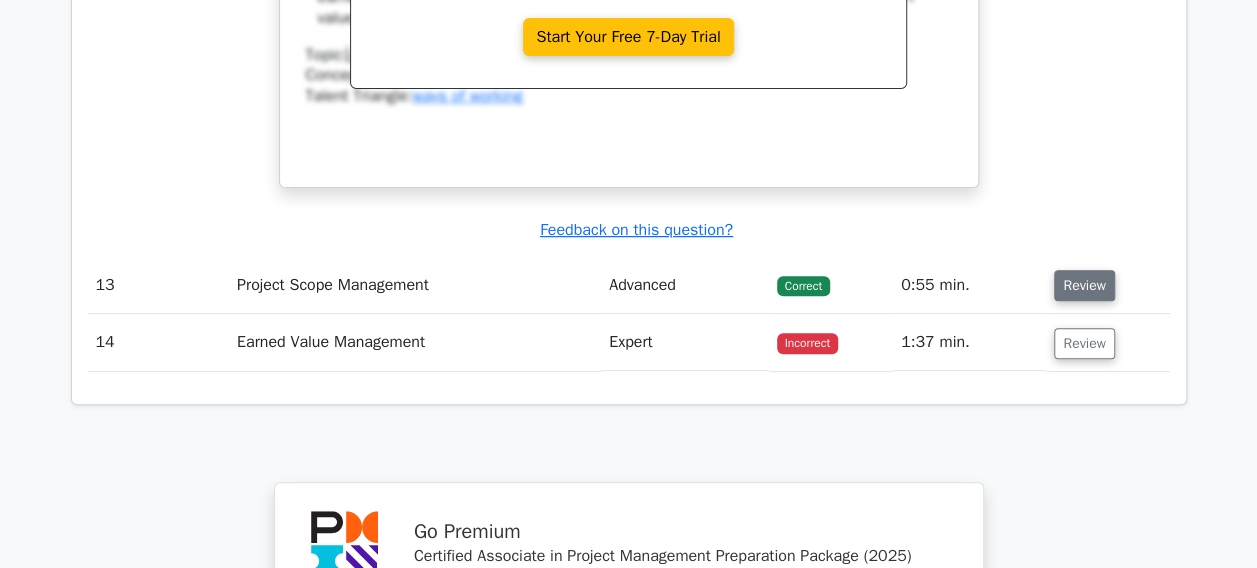 click on "Review" at bounding box center (1084, 285) 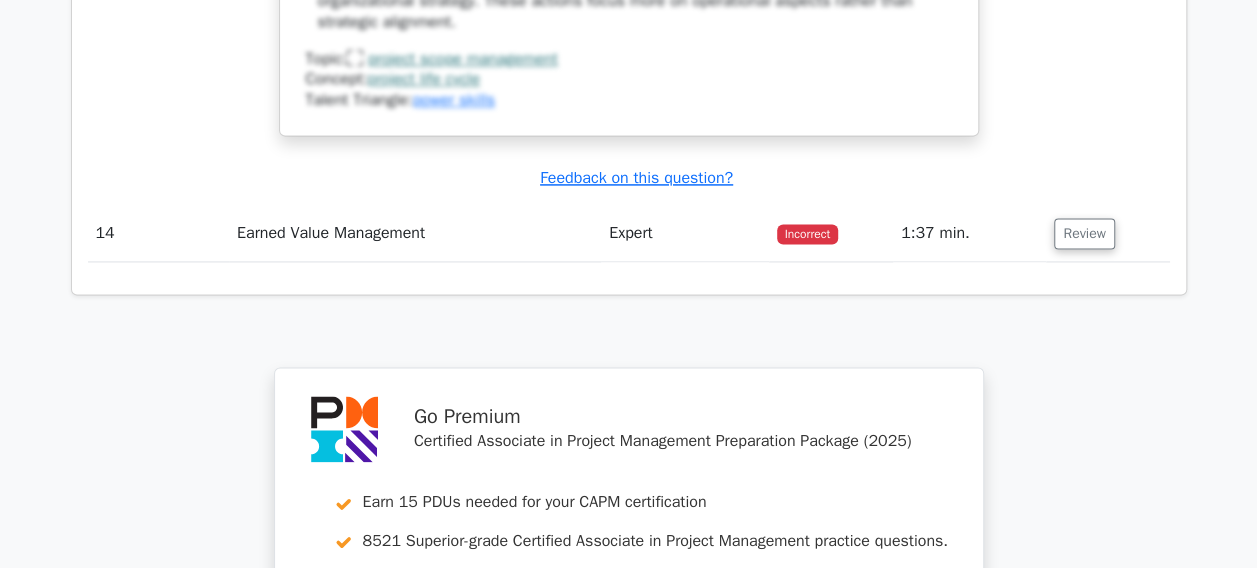 scroll, scrollTop: 12698, scrollLeft: 0, axis: vertical 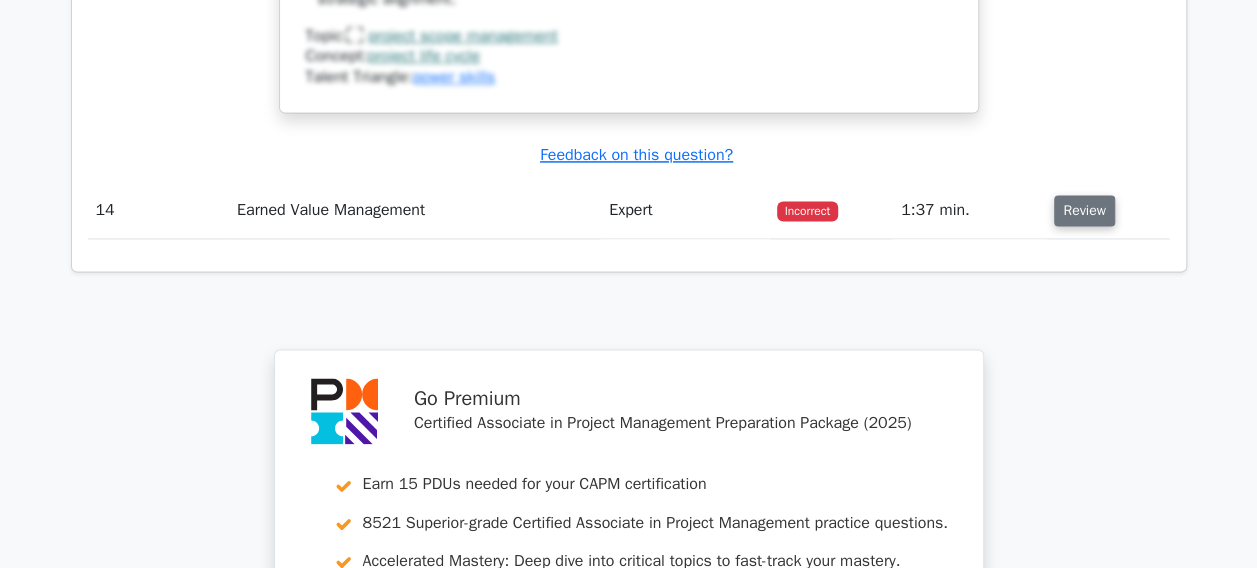 click on "Review" at bounding box center (1084, 210) 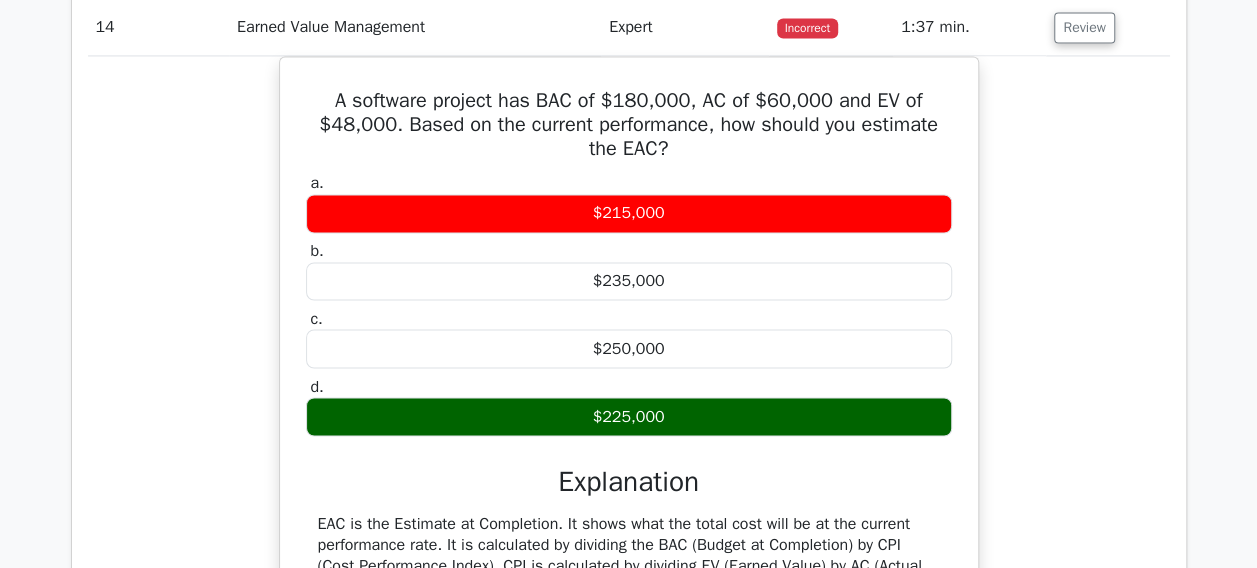 scroll, scrollTop: 12905, scrollLeft: 0, axis: vertical 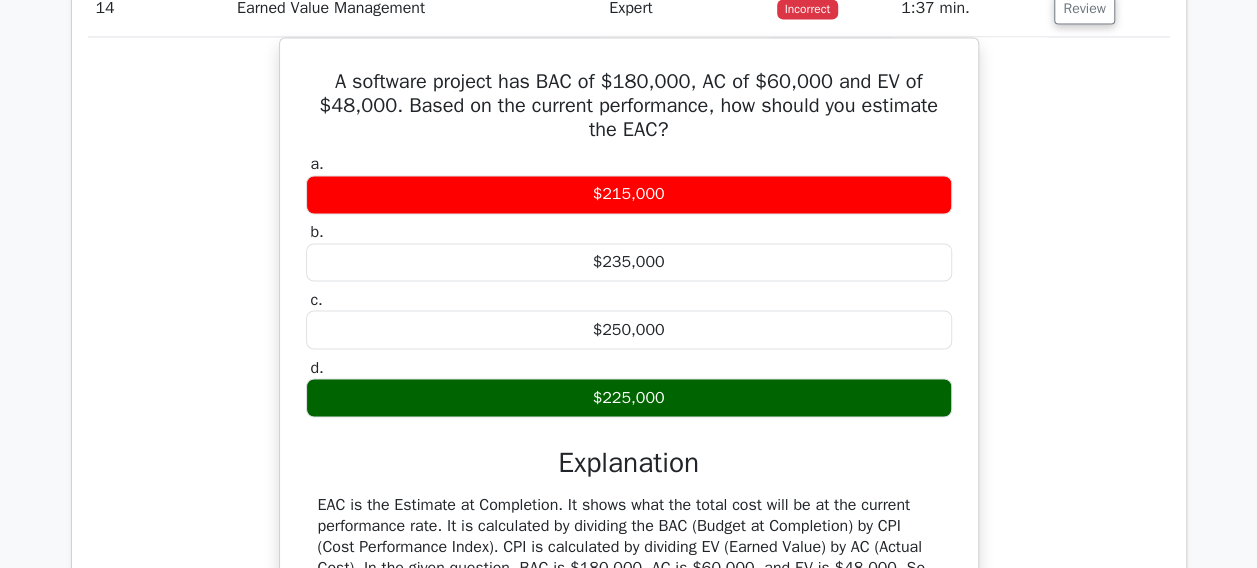 type 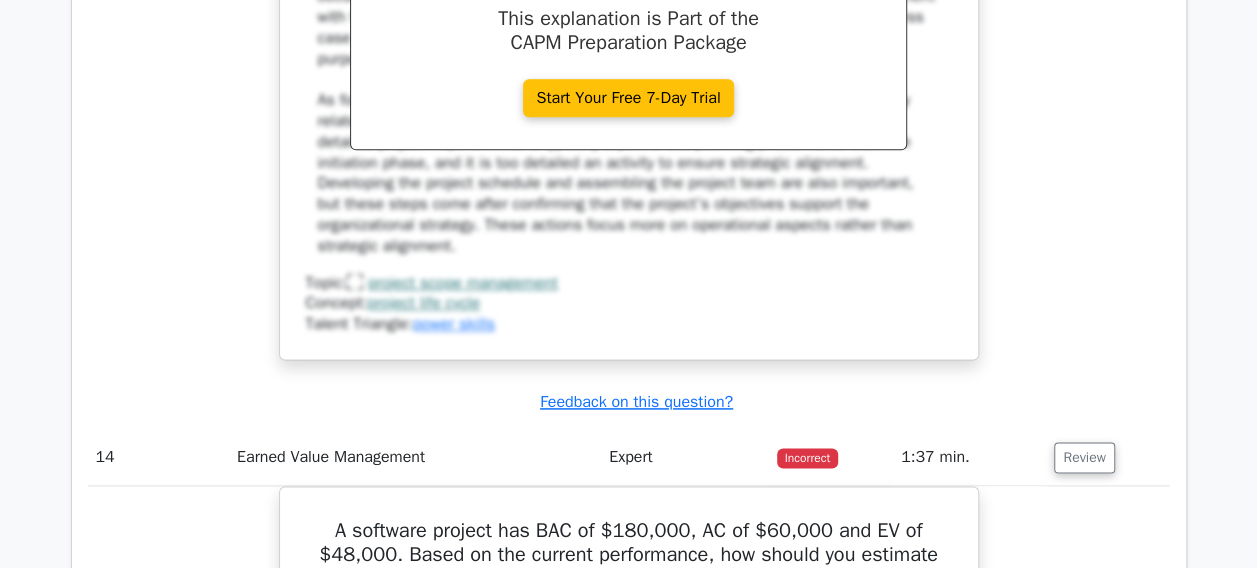 scroll, scrollTop: 12425, scrollLeft: 0, axis: vertical 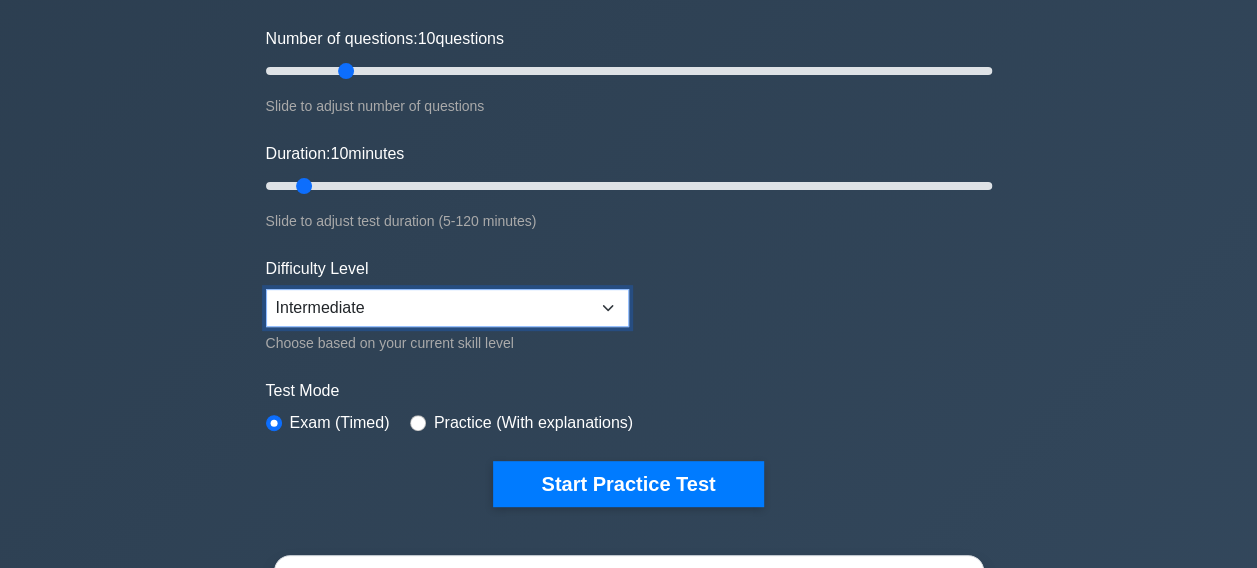 click on "Beginner
Intermediate
Expert" at bounding box center (447, 308) 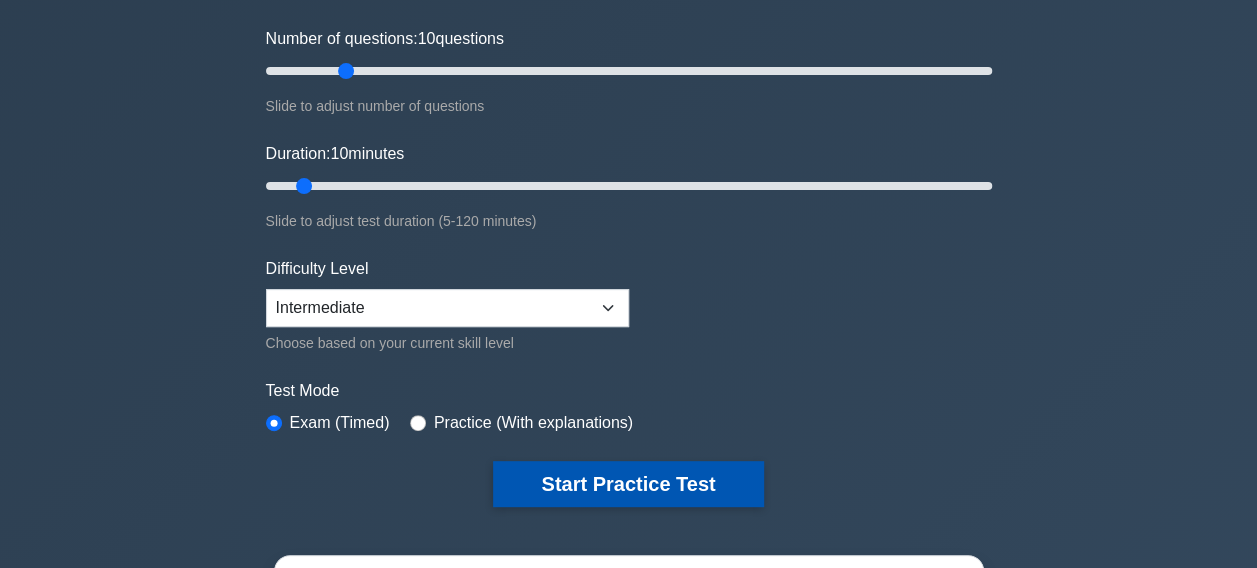 click on "Start Practice Test" at bounding box center [628, 484] 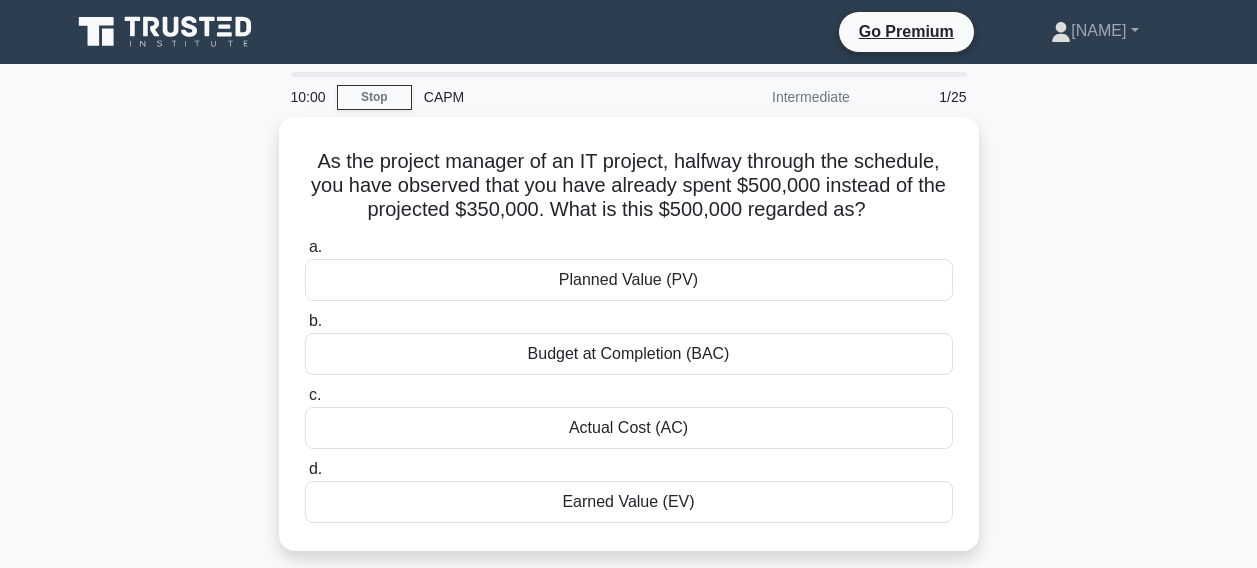 scroll, scrollTop: 0, scrollLeft: 0, axis: both 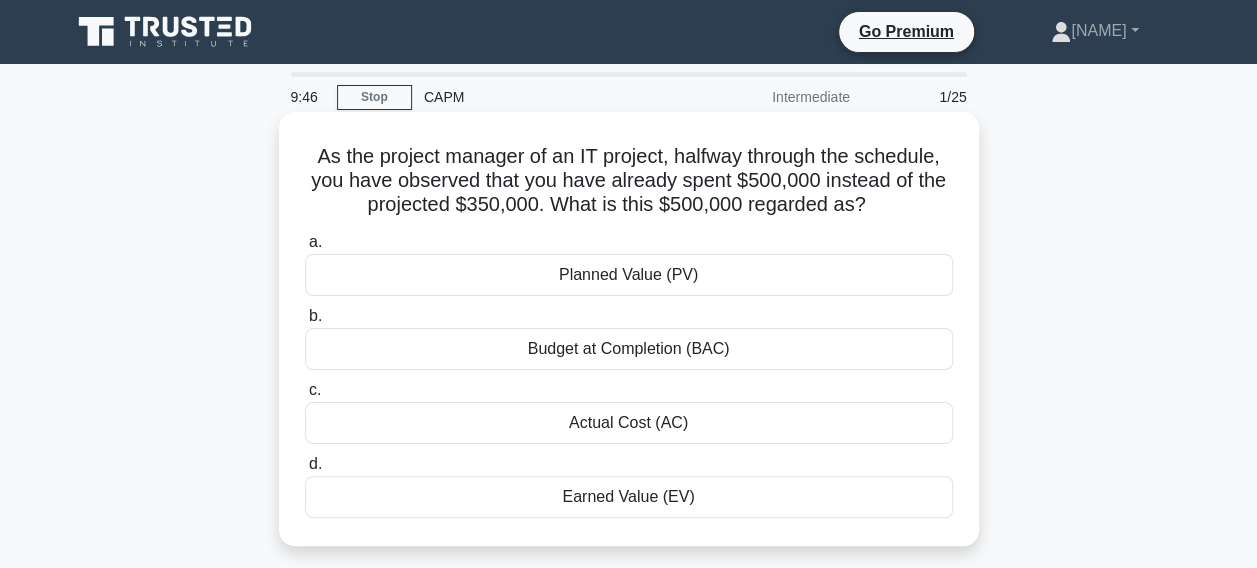 click on "Actual Cost (AC)" at bounding box center [629, 423] 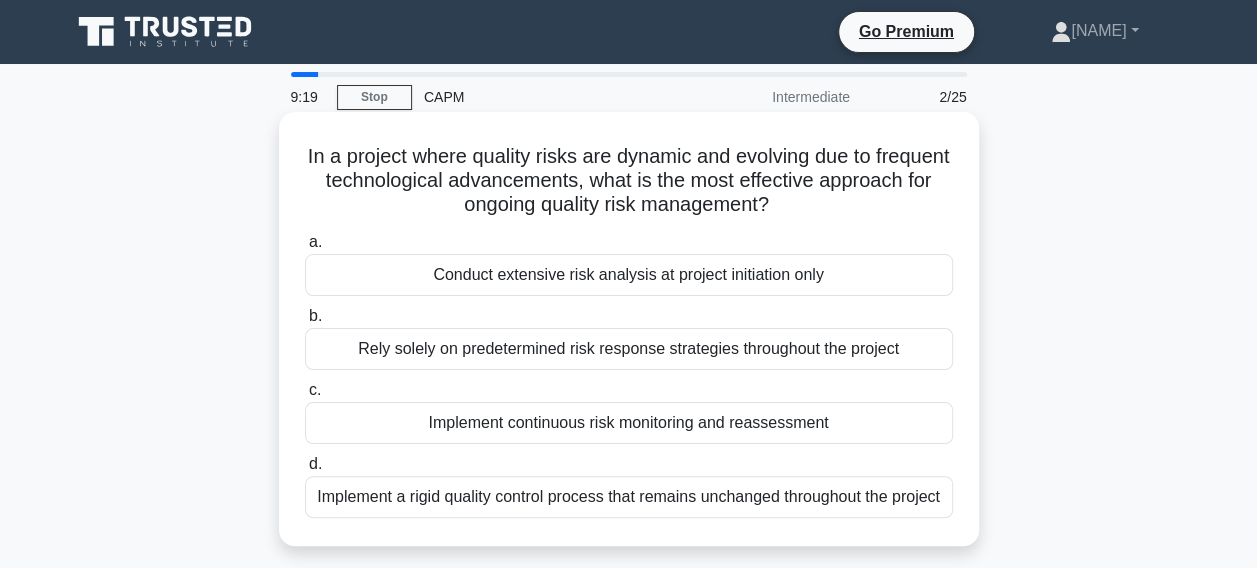 click on "Implement continuous risk monitoring and reassessment" at bounding box center [629, 423] 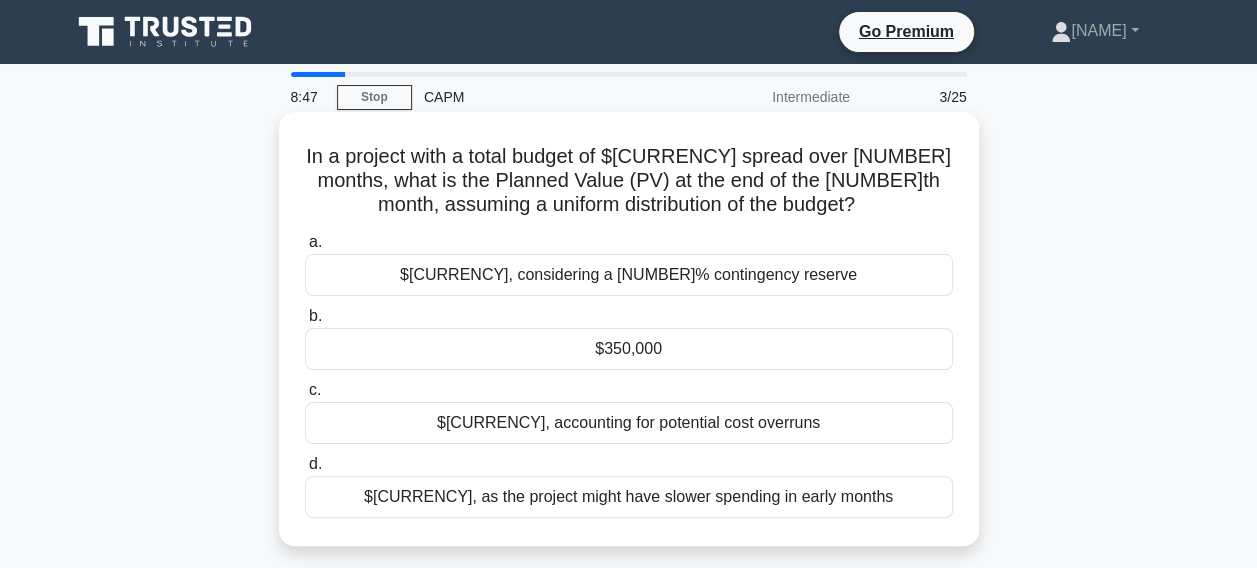 click on "$350,000" at bounding box center (629, 349) 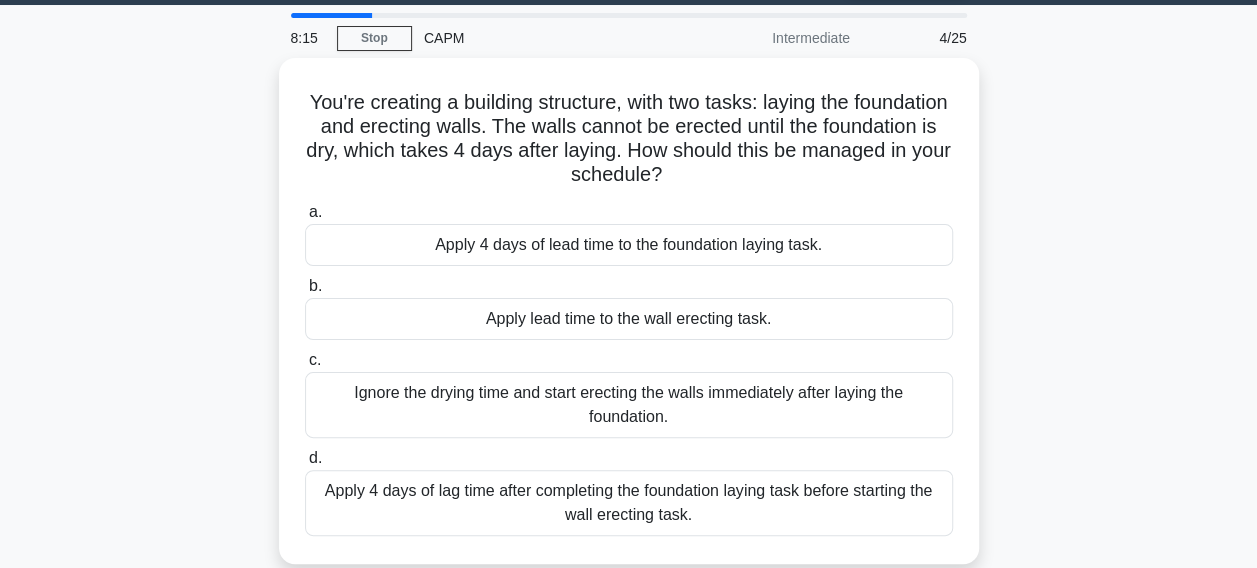 scroll, scrollTop: 64, scrollLeft: 0, axis: vertical 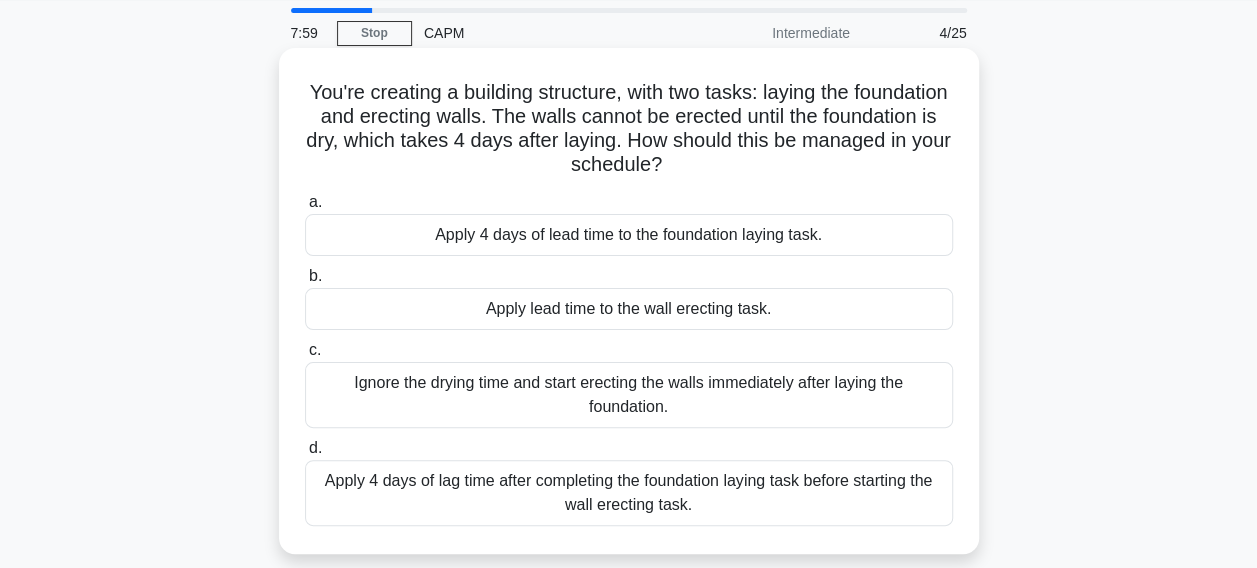 click on "Apply 4 days of lead time to the foundation laying task." at bounding box center (629, 235) 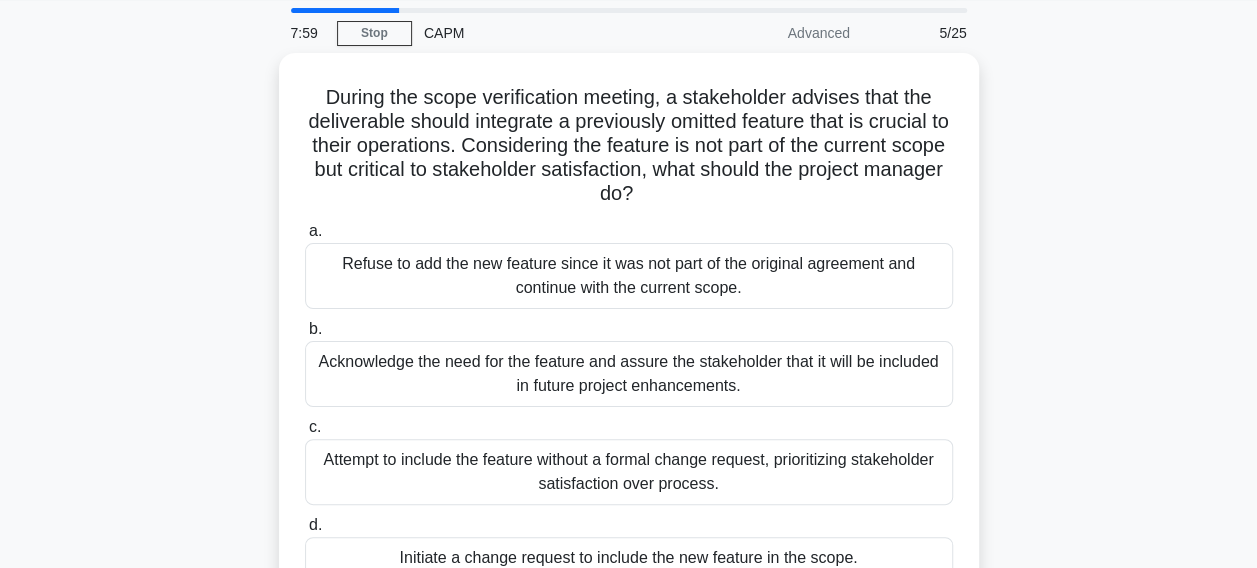 scroll, scrollTop: 0, scrollLeft: 0, axis: both 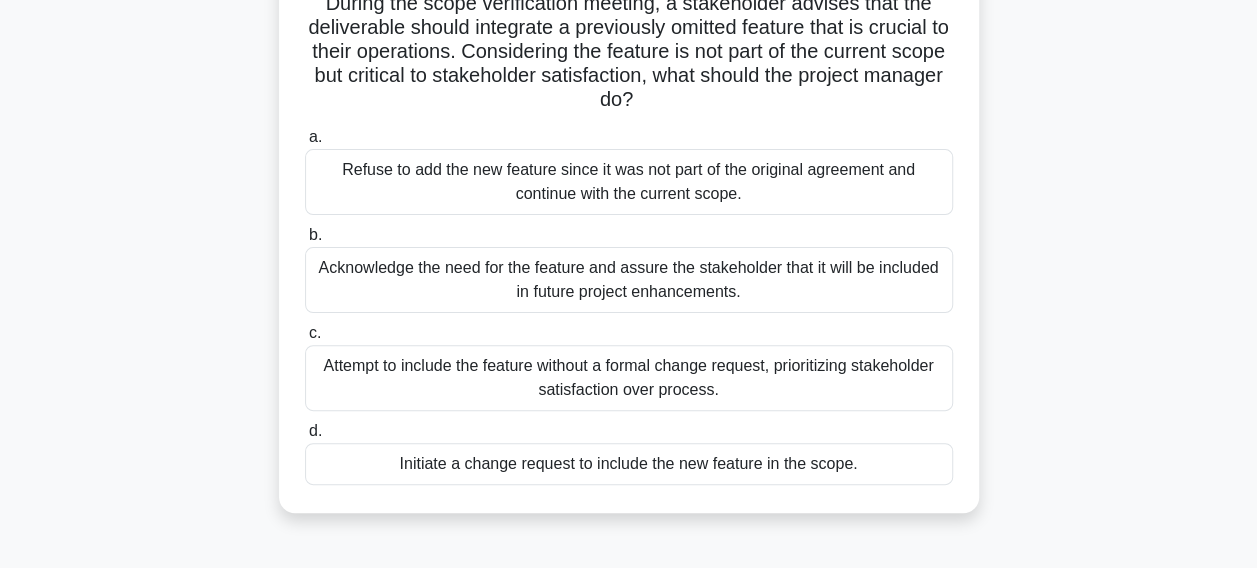 click on "Initiate a change request to include the new feature in the scope." at bounding box center [629, 464] 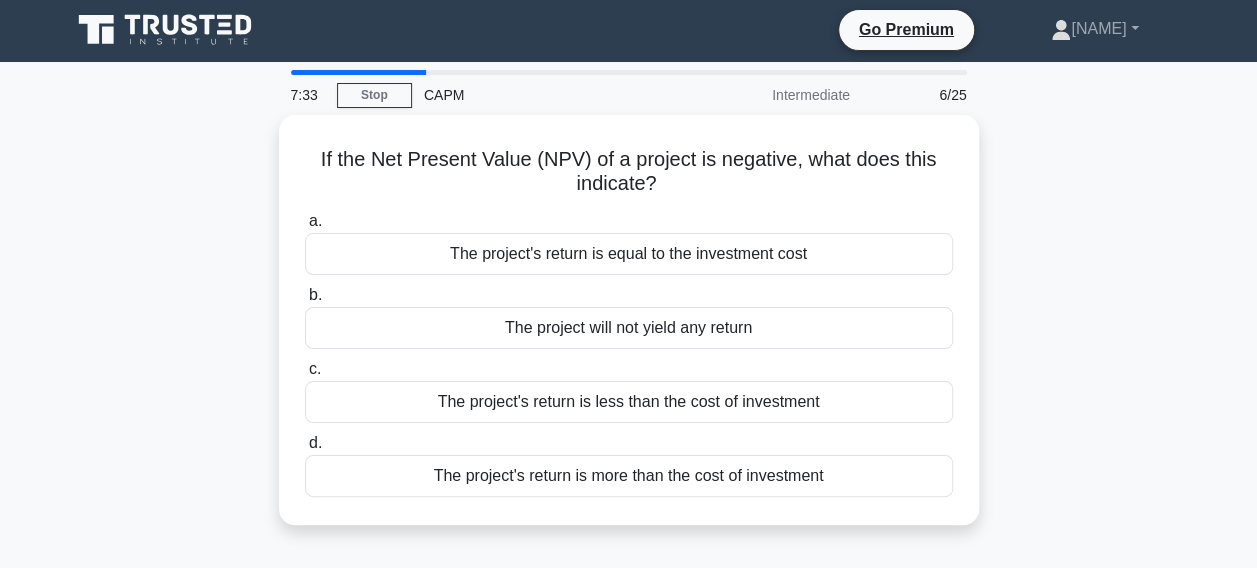 scroll, scrollTop: 0, scrollLeft: 0, axis: both 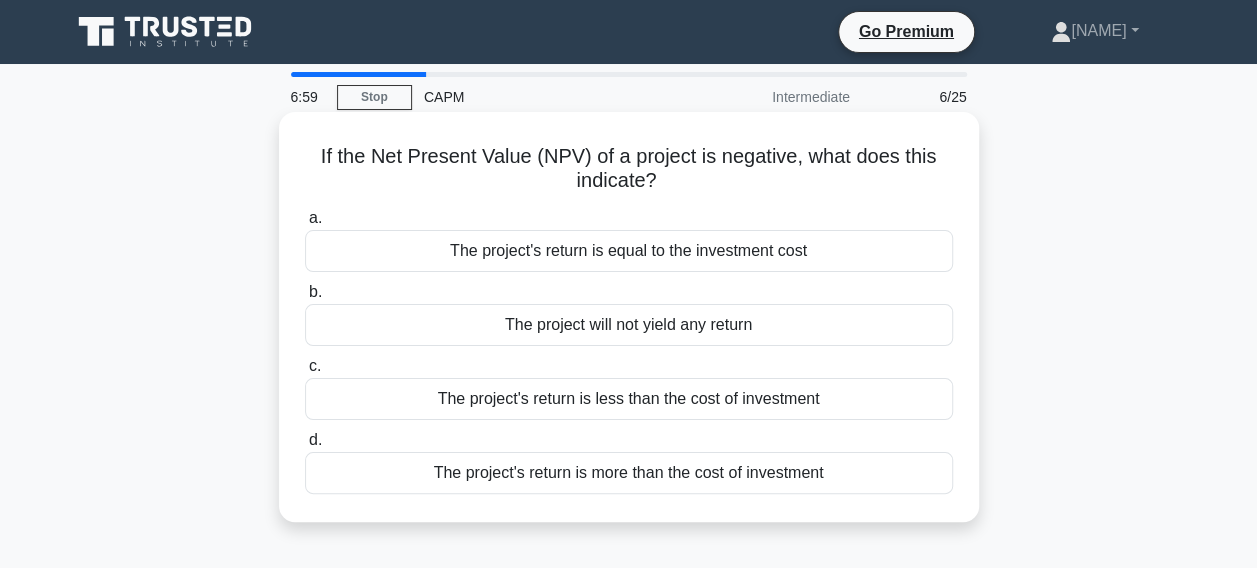 click on "The project's return is less than the cost of investment" at bounding box center [629, 399] 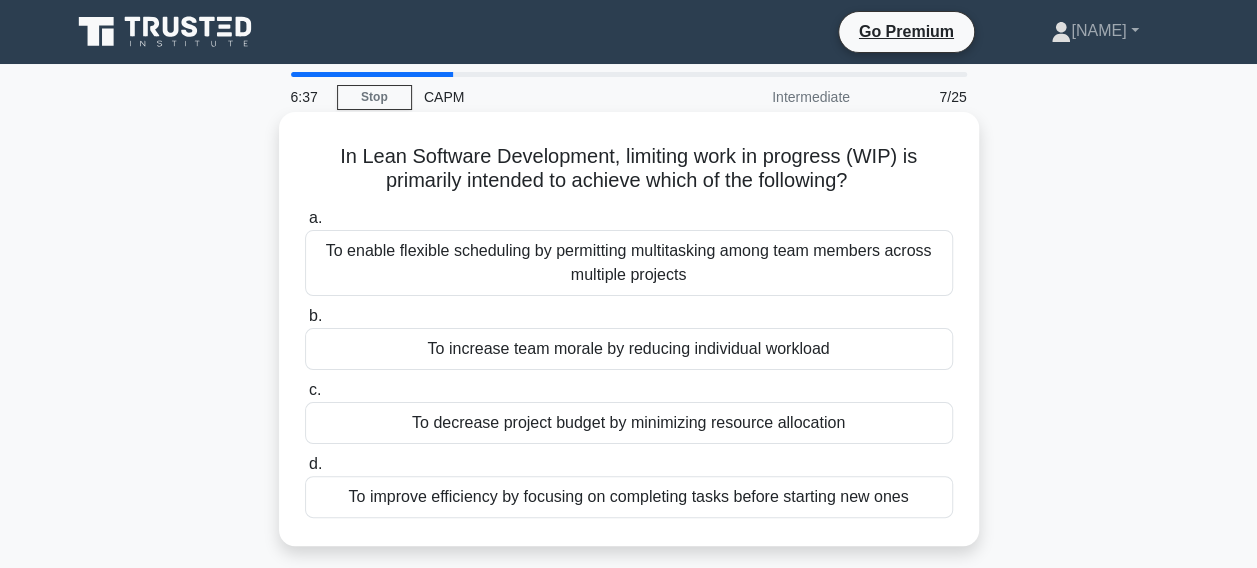 click on "To improve efficiency by focusing on completing tasks before starting new ones" at bounding box center [629, 497] 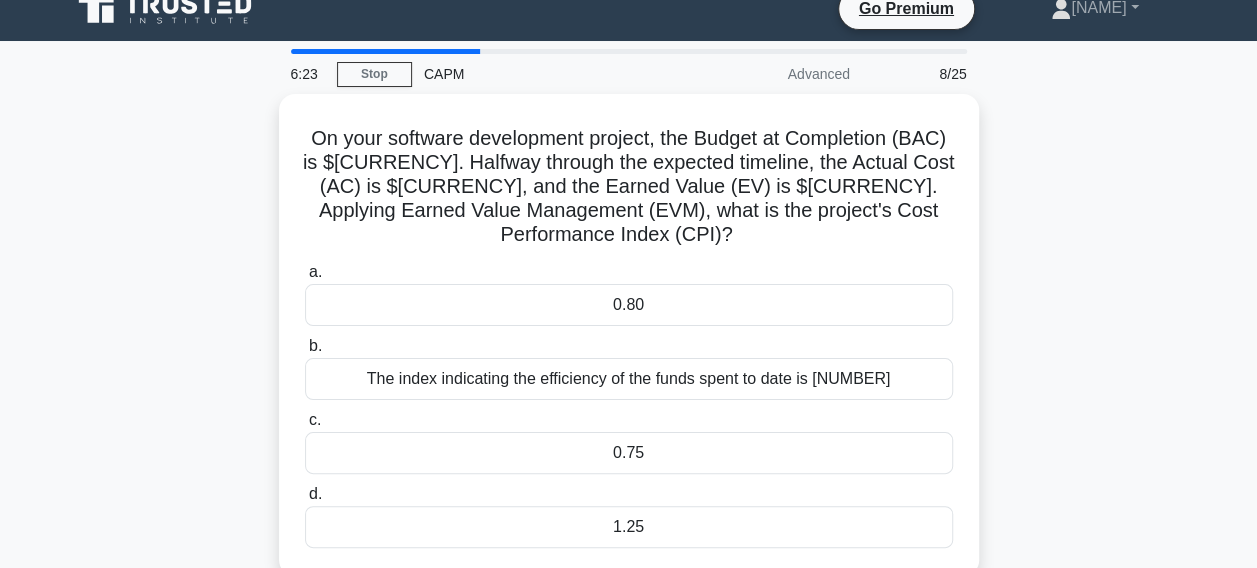 scroll, scrollTop: 27, scrollLeft: 0, axis: vertical 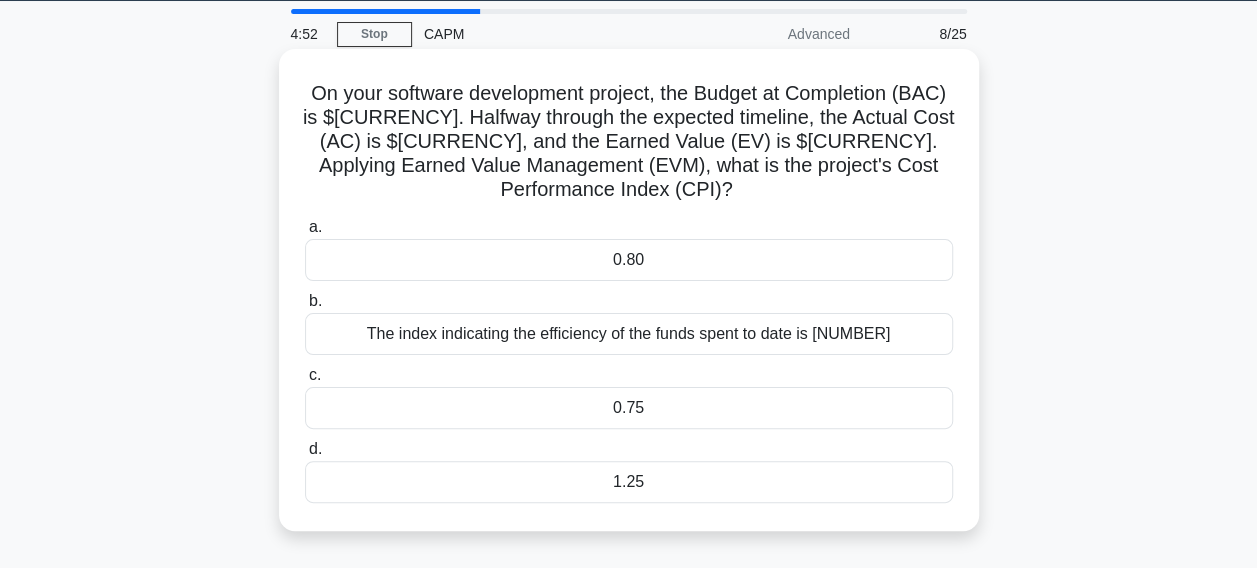 click on "0.80" at bounding box center [629, 260] 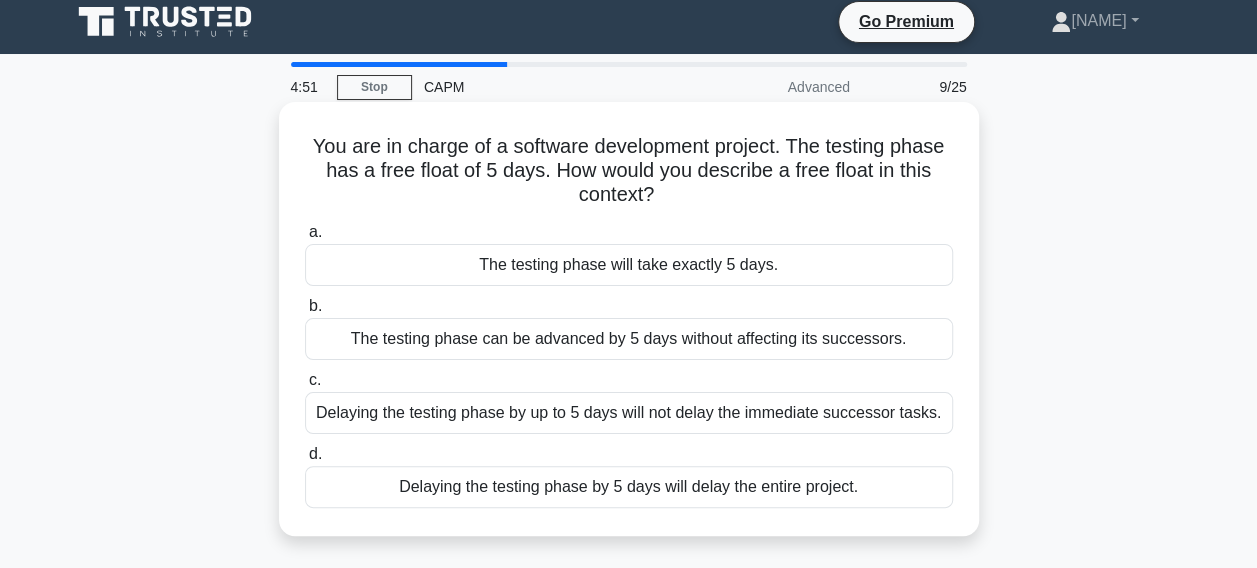 scroll, scrollTop: 0, scrollLeft: 0, axis: both 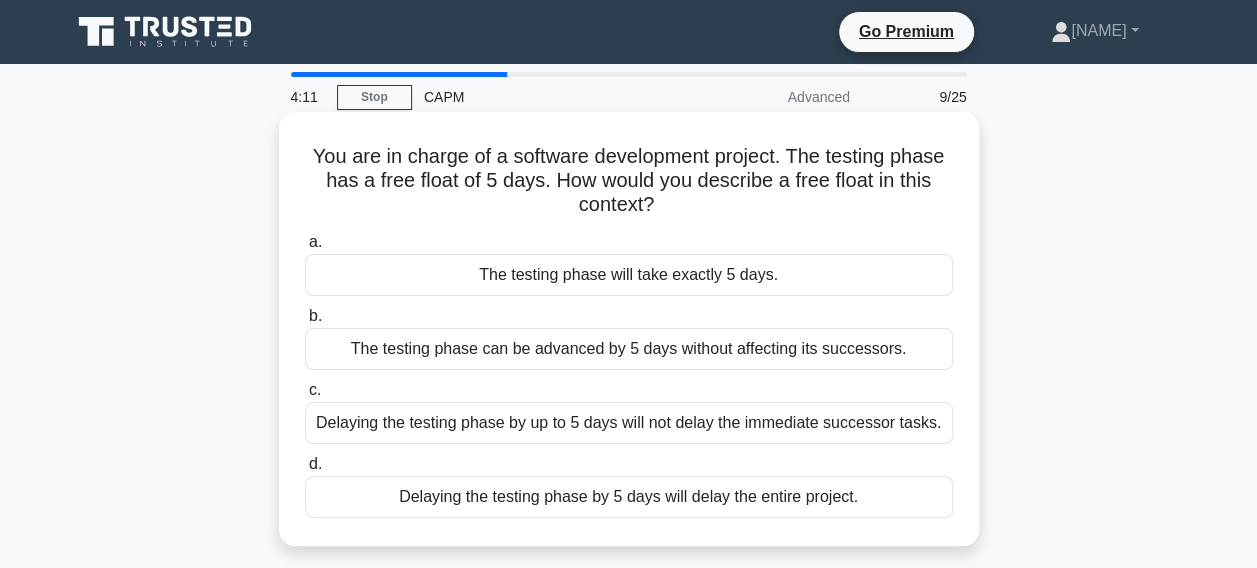click on "Delaying the testing phase by up to 5 days will not delay the immediate successor tasks." at bounding box center (629, 423) 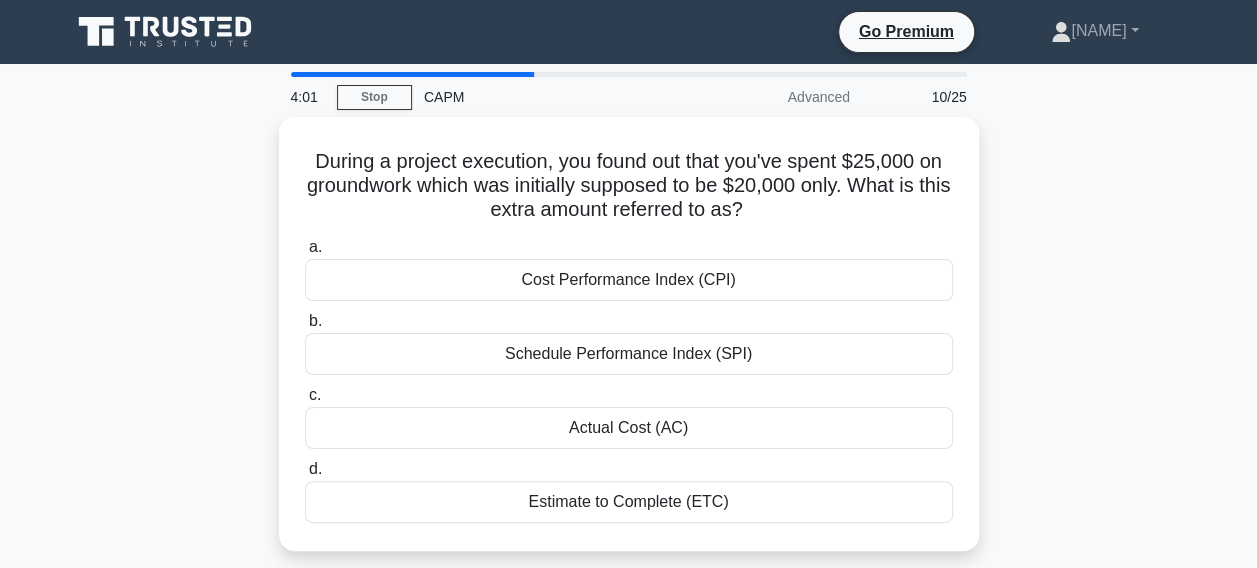 click on "Actual Cost (AC)" at bounding box center (629, 428) 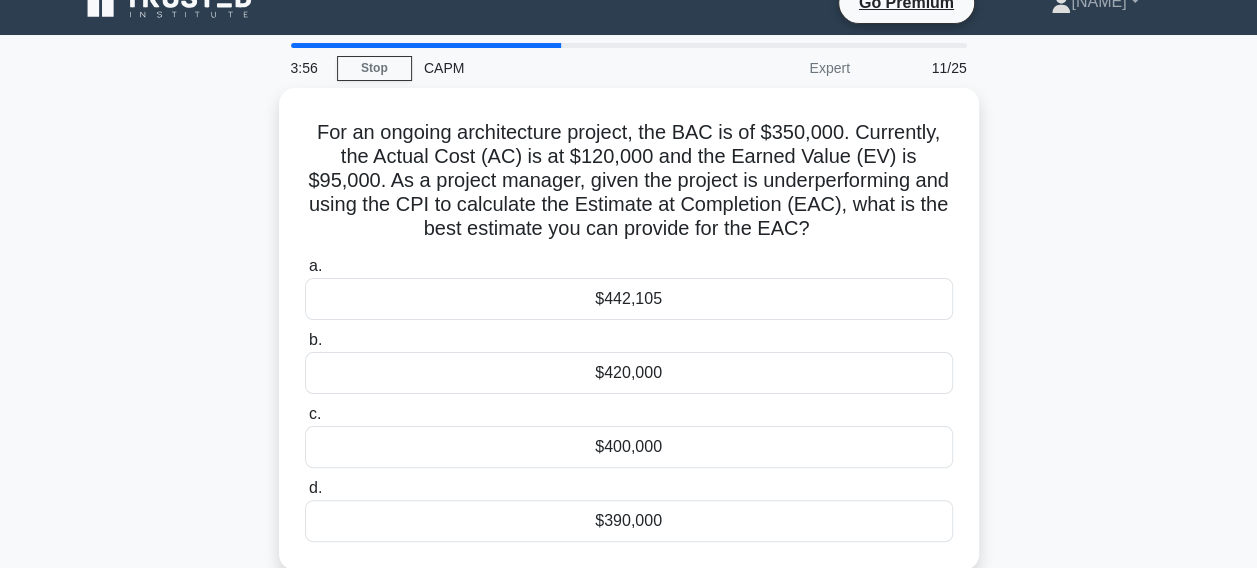scroll, scrollTop: 32, scrollLeft: 0, axis: vertical 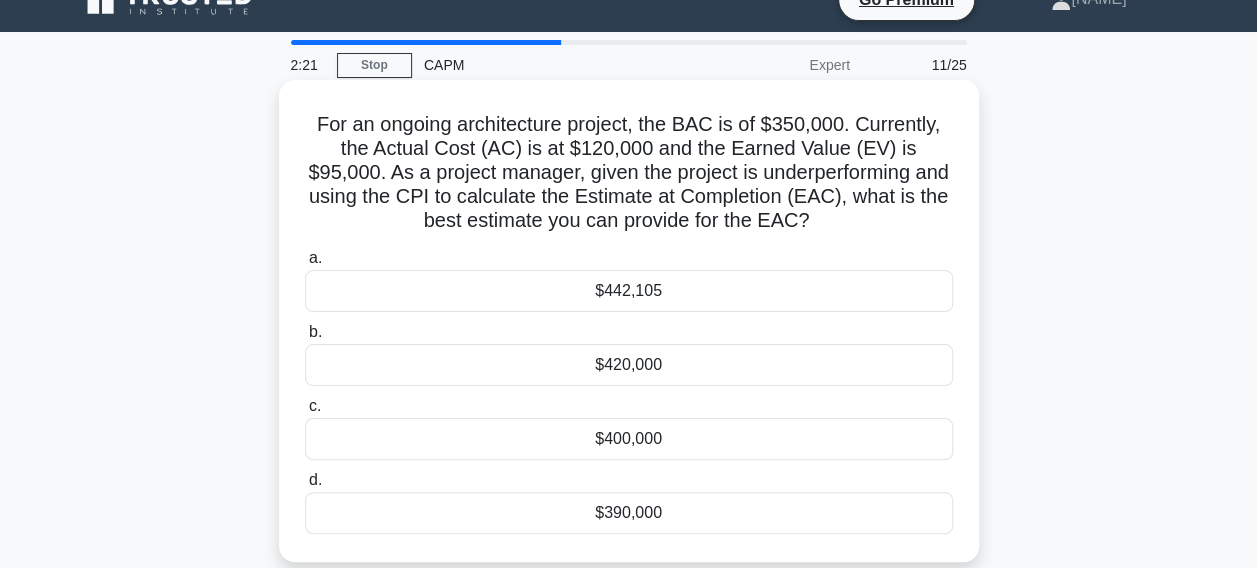 click on "$442,105" at bounding box center (629, 291) 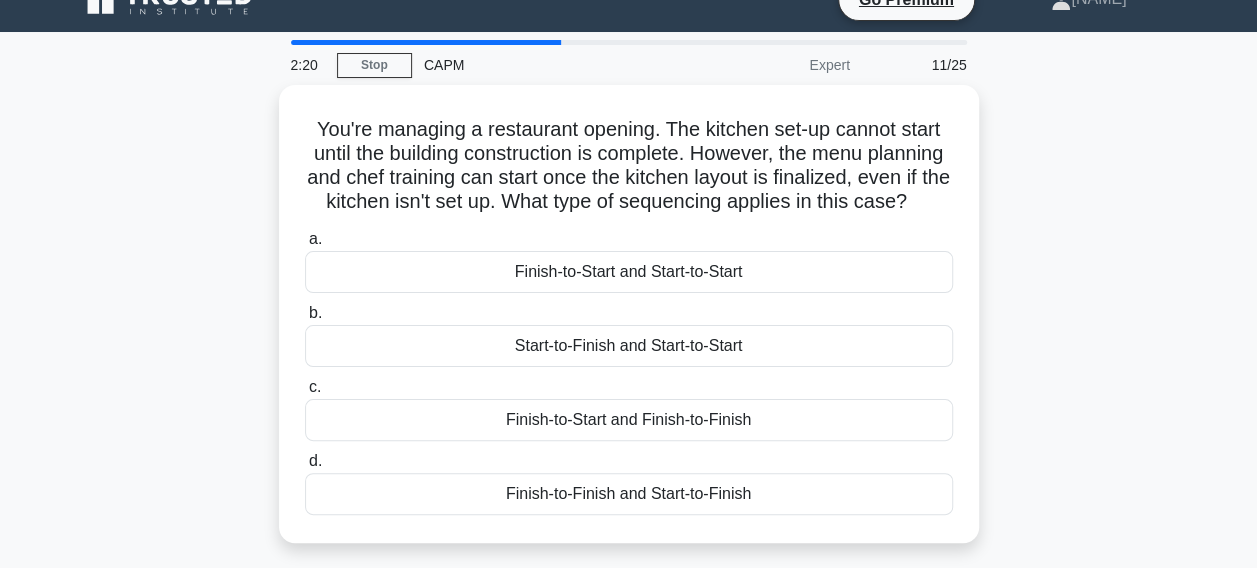 scroll, scrollTop: 0, scrollLeft: 0, axis: both 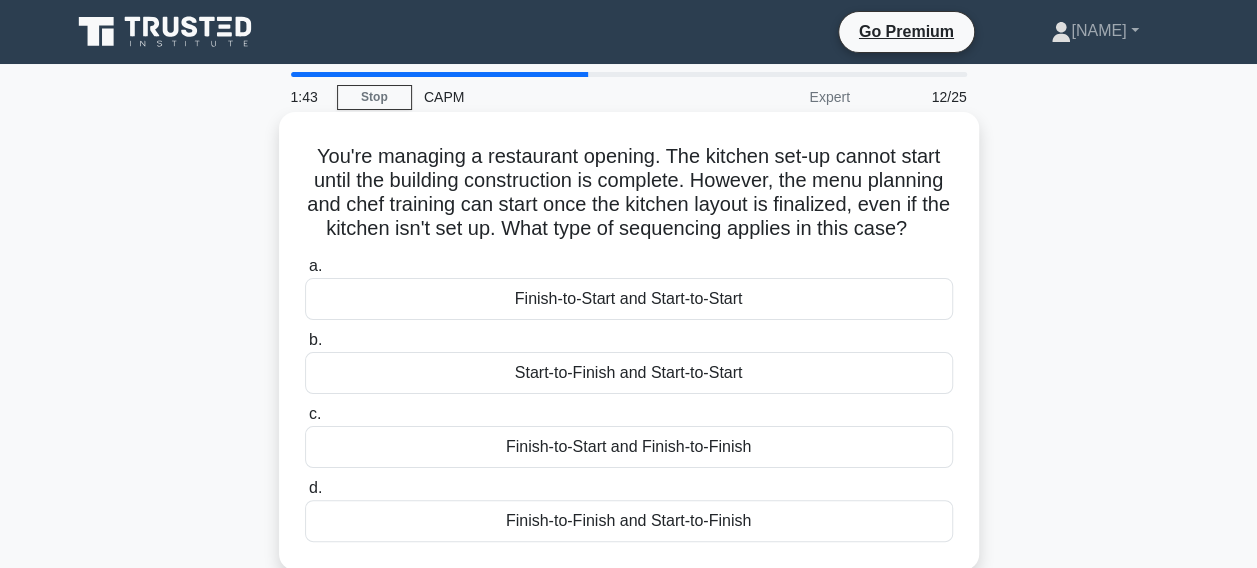 click on "Start-to-Finish and Start-to-Start" at bounding box center [629, 373] 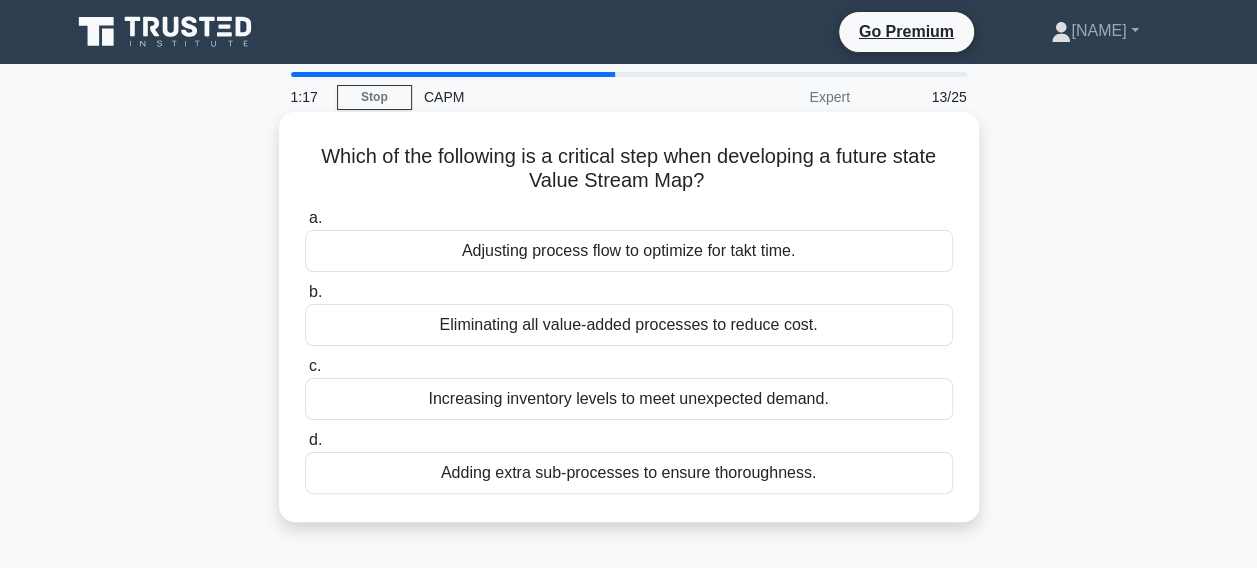 click on "Adjusting process flow to optimize for takt time." at bounding box center (629, 251) 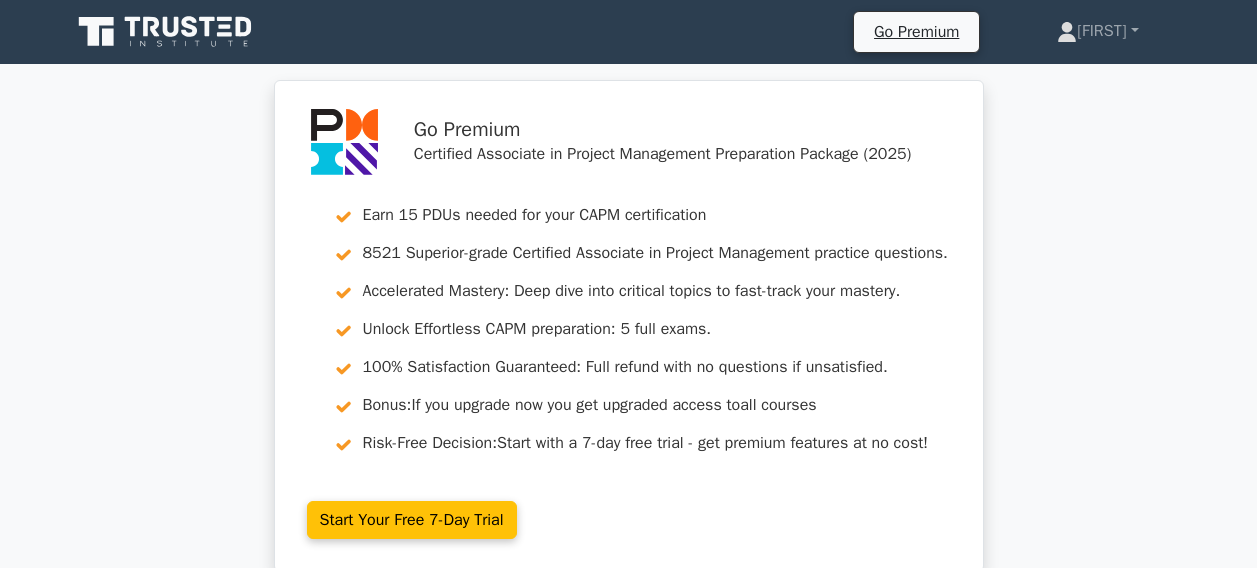 scroll, scrollTop: 0, scrollLeft: 0, axis: both 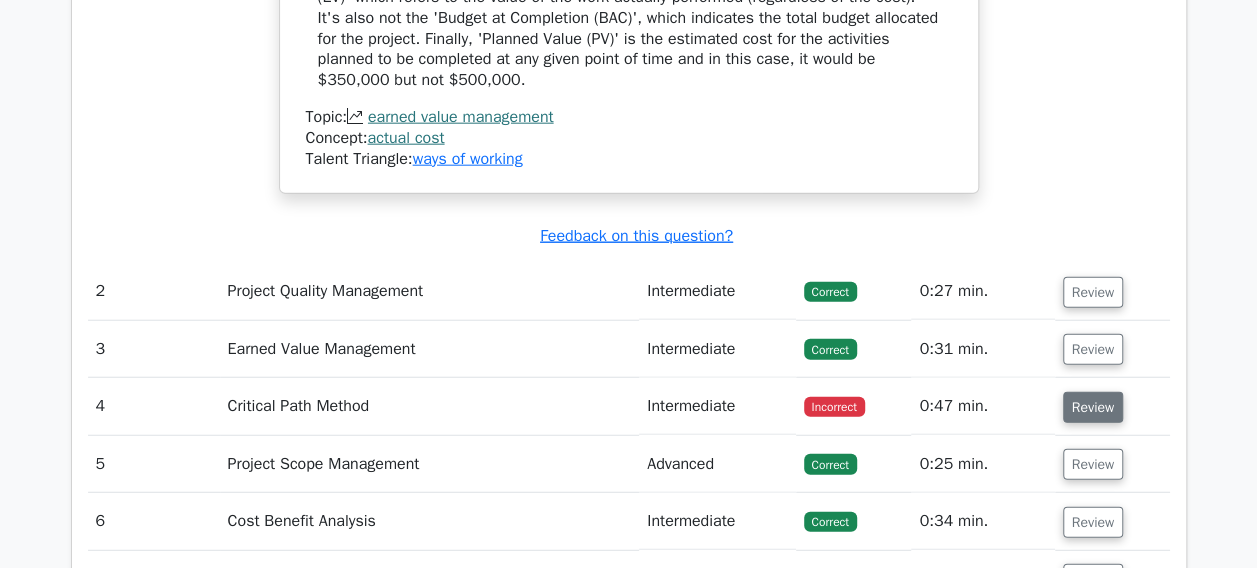 click on "Review" at bounding box center [1093, 407] 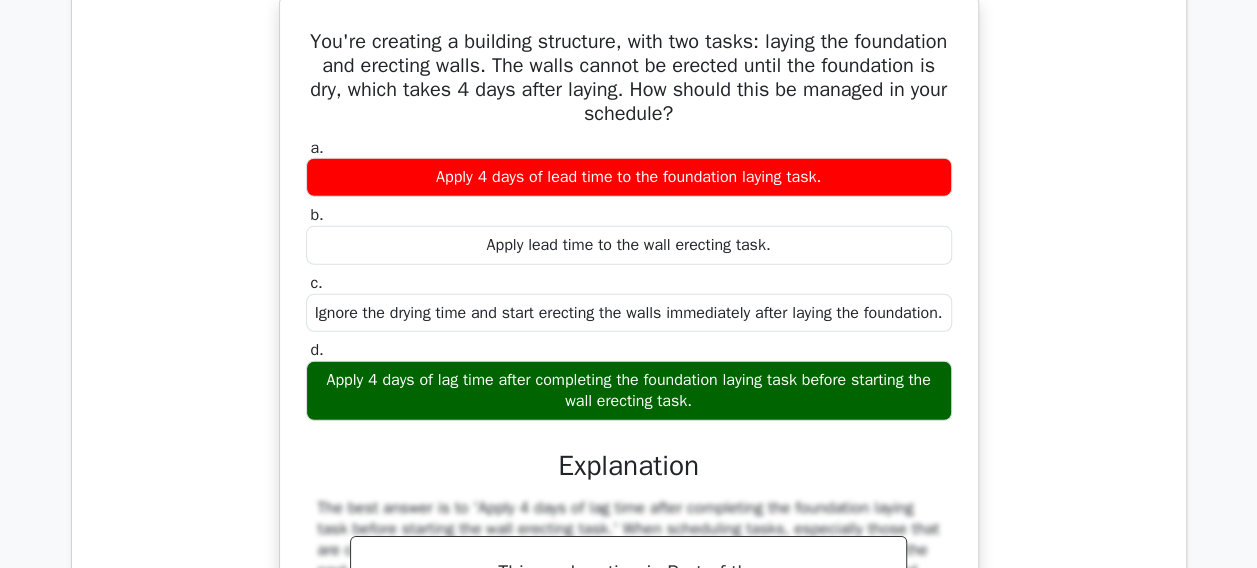 scroll, scrollTop: 2847, scrollLeft: 0, axis: vertical 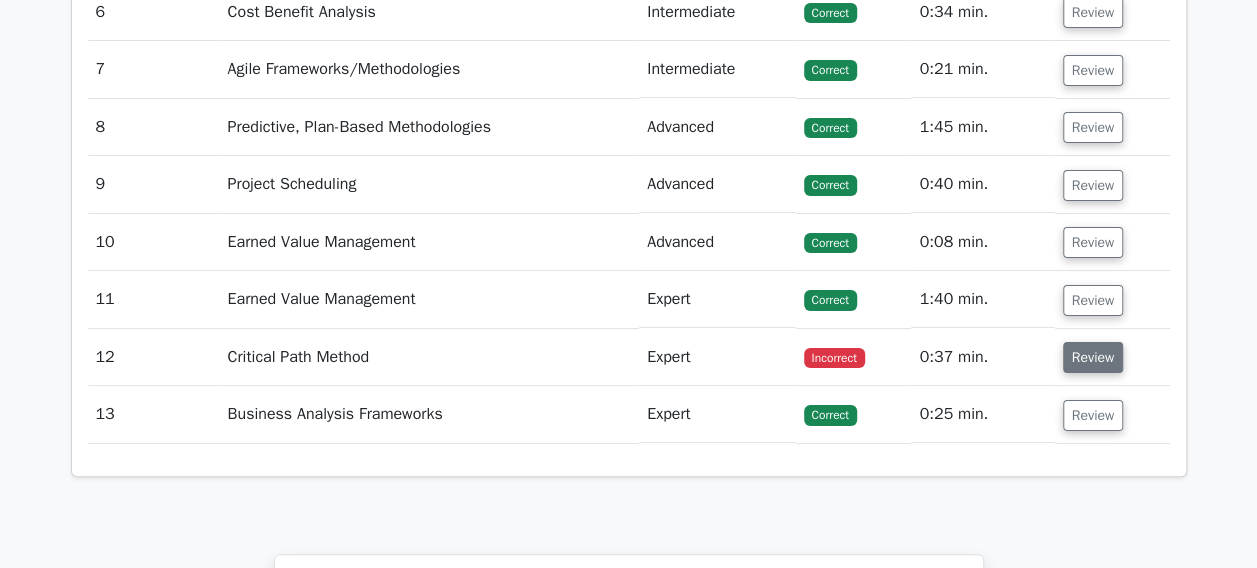 click on "Review" at bounding box center [1093, 357] 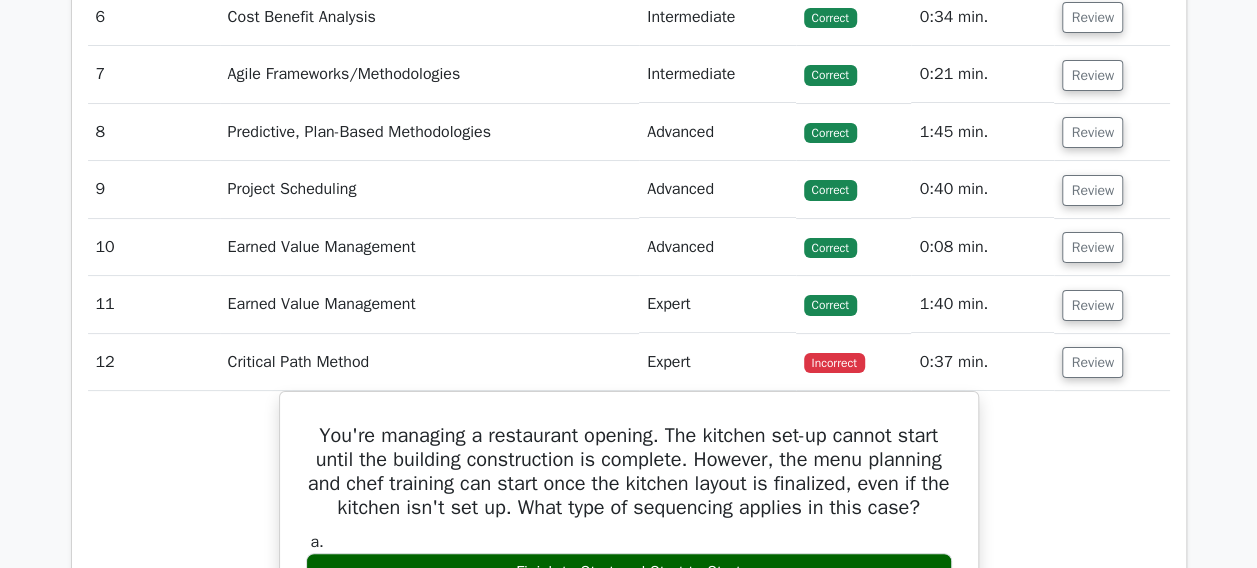 drag, startPoint x: 1265, startPoint y: 363, endPoint x: 1229, endPoint y: 440, distance: 85 